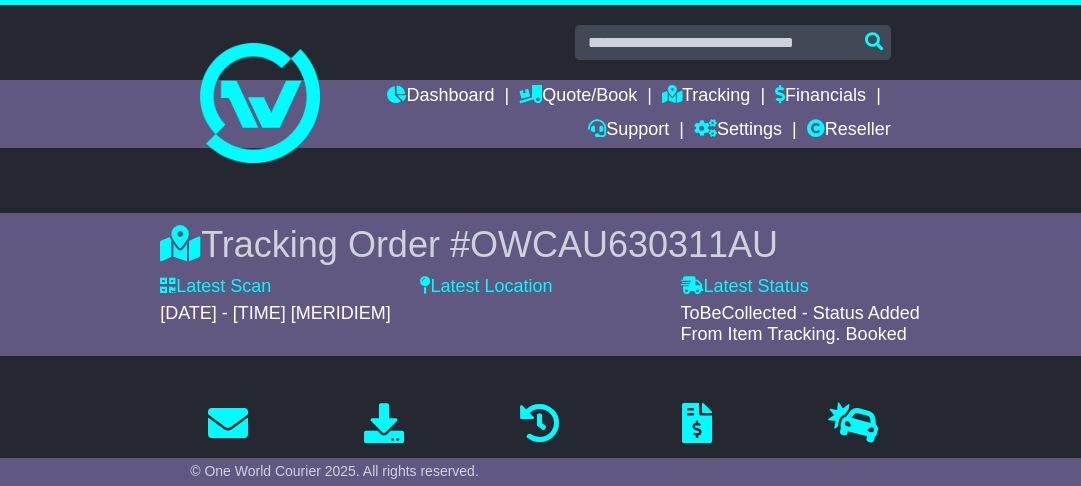 scroll, scrollTop: 320, scrollLeft: 0, axis: vertical 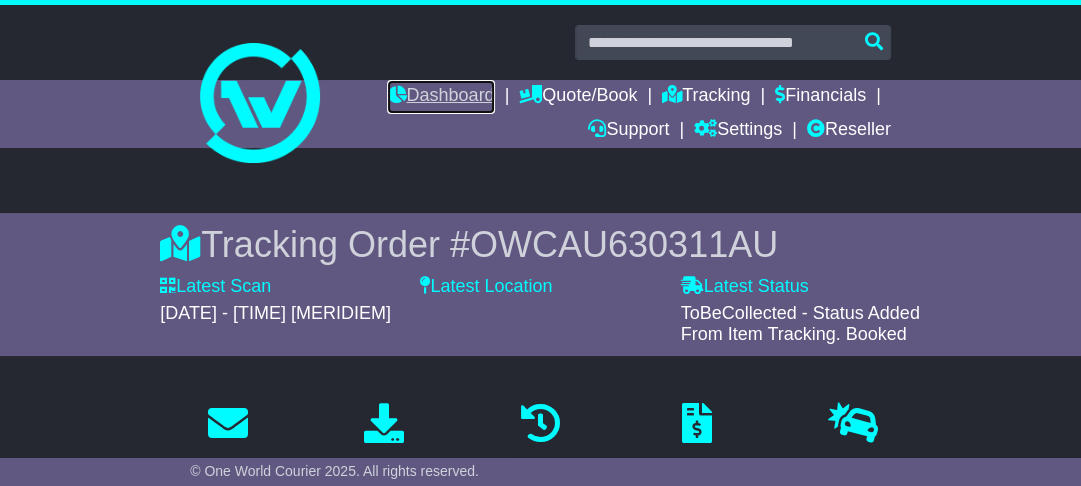 click on "Dashboard" at bounding box center (440, 97) 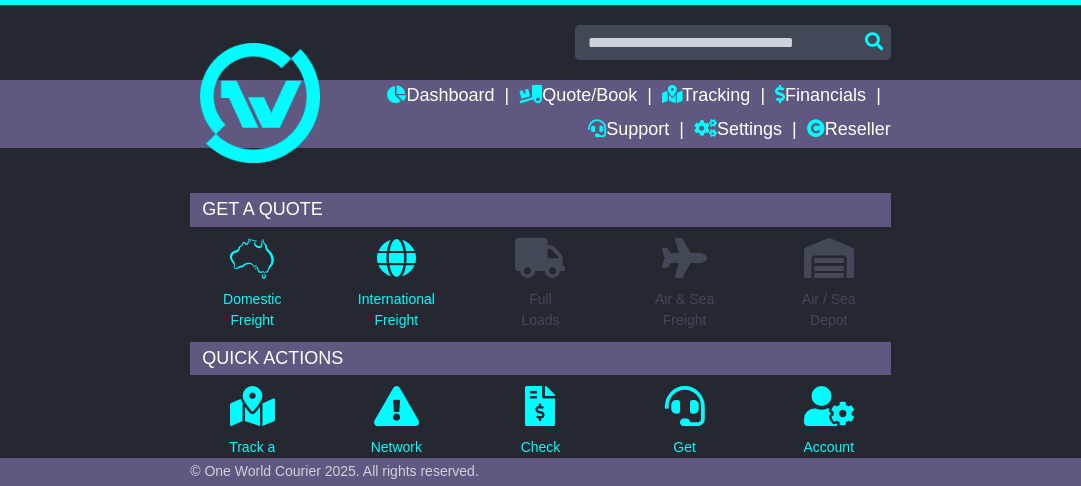 scroll, scrollTop: 320, scrollLeft: 0, axis: vertical 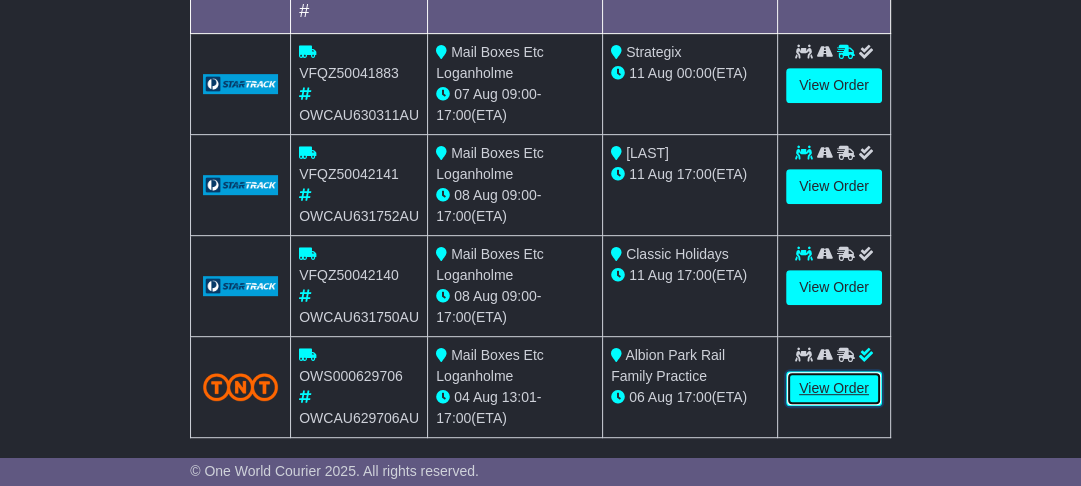 click on "View Order" at bounding box center (834, 388) 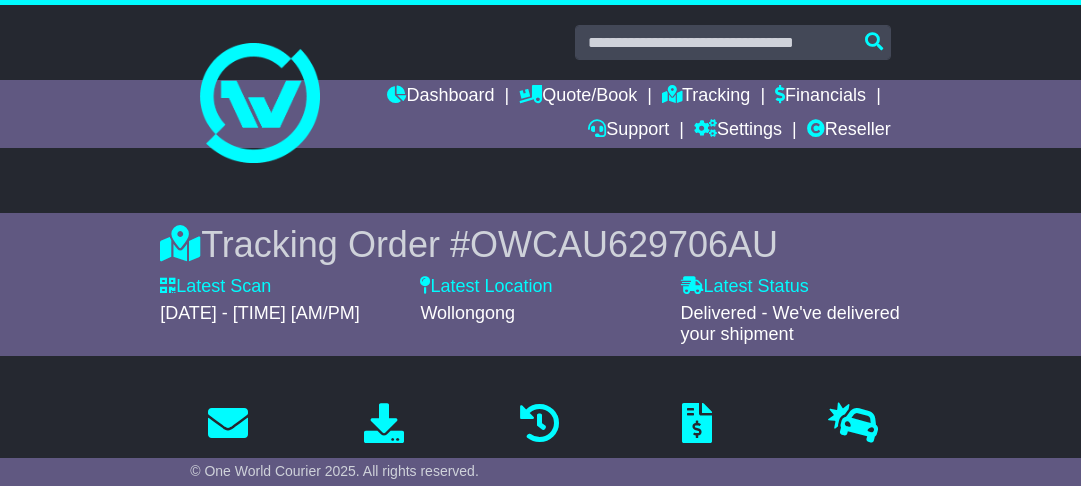 scroll, scrollTop: 480, scrollLeft: 0, axis: vertical 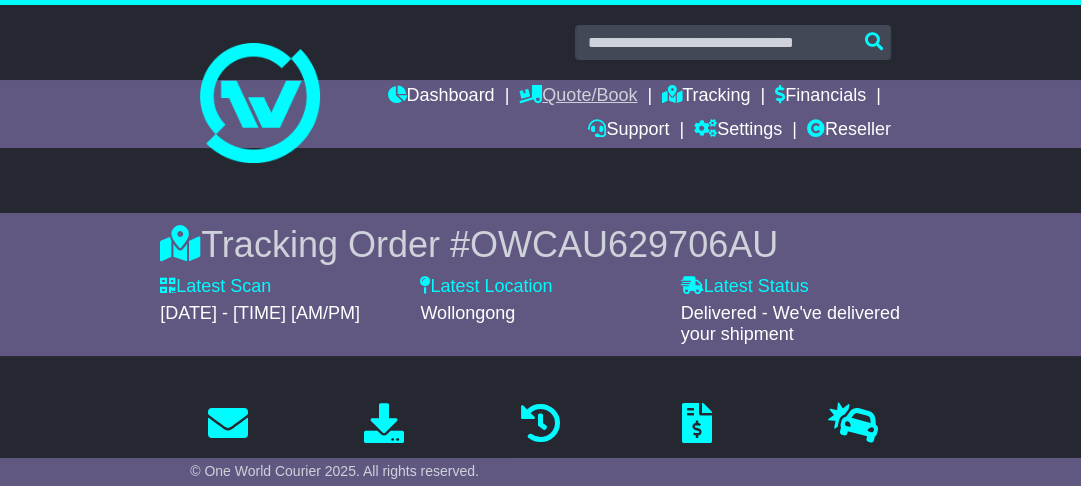 click on "Quote/Book" at bounding box center (578, 97) 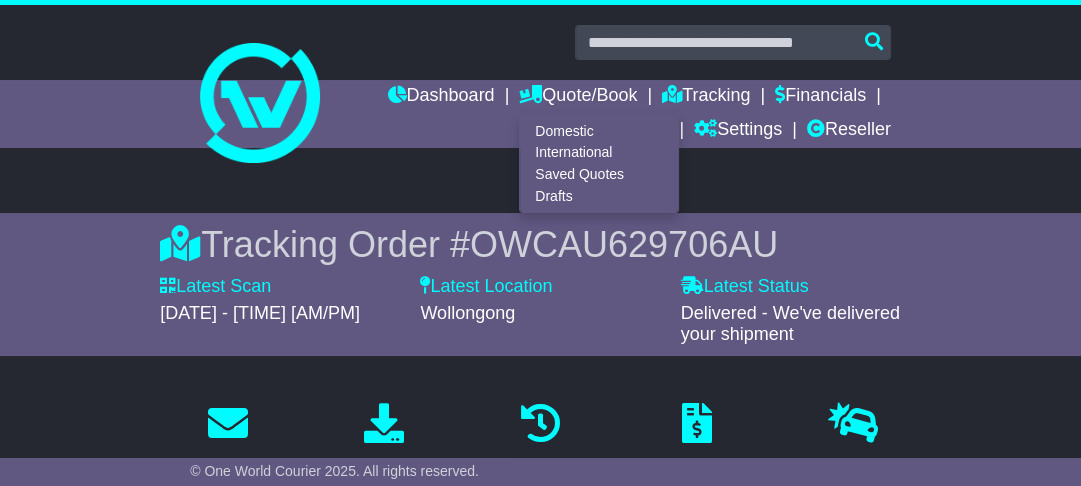 click on "Domestic
International
Saved Quotes
Drafts" at bounding box center (599, 163) 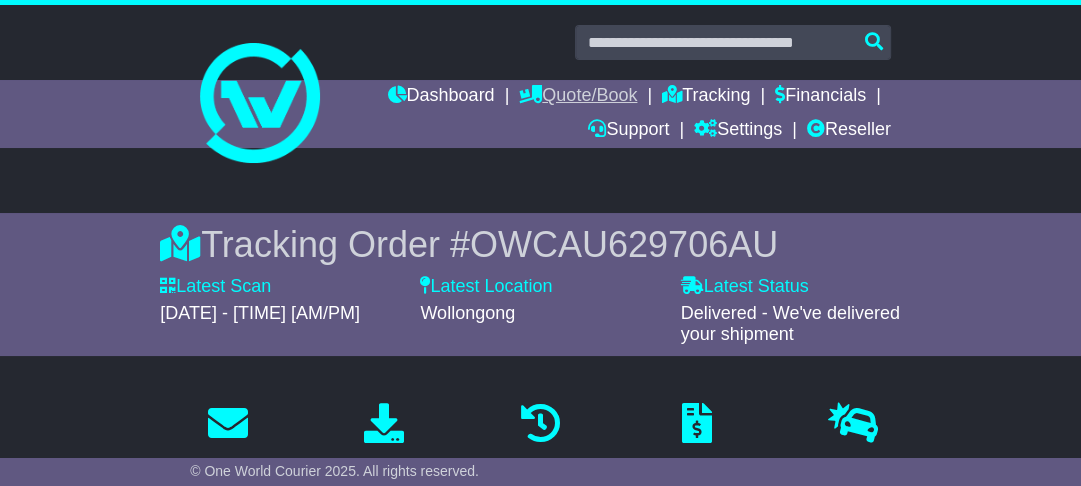click on "Quote/Book" at bounding box center [578, 97] 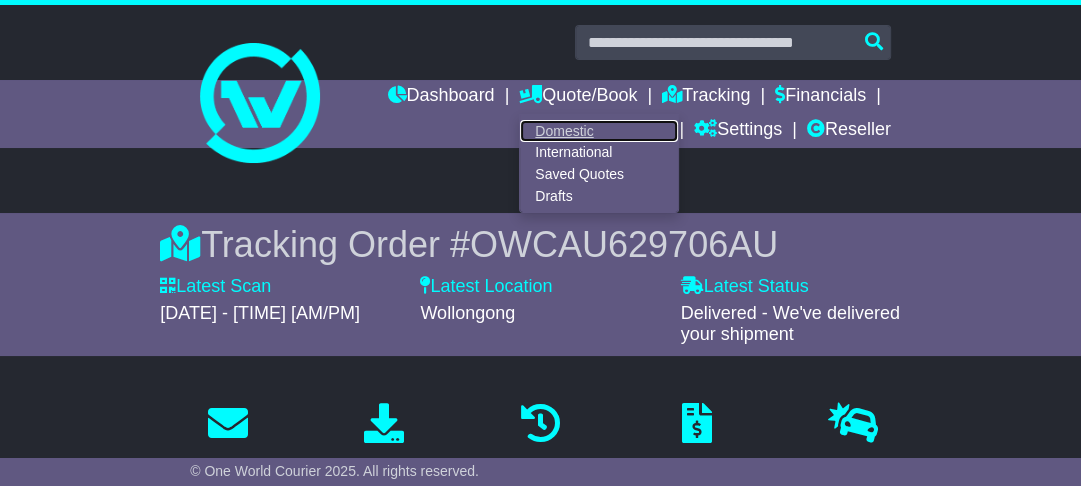 click on "Domestic" at bounding box center [599, 131] 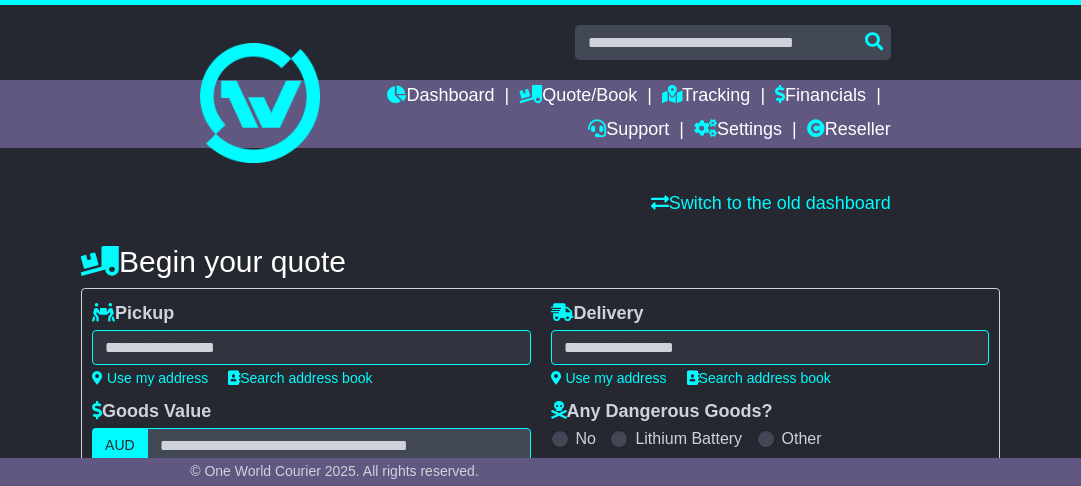 scroll, scrollTop: 0, scrollLeft: 0, axis: both 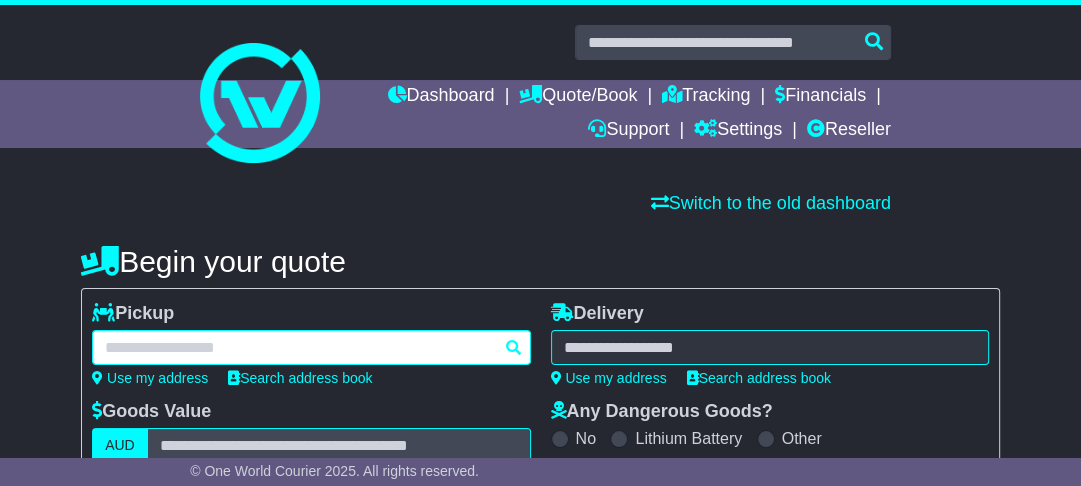 click at bounding box center [311, 347] 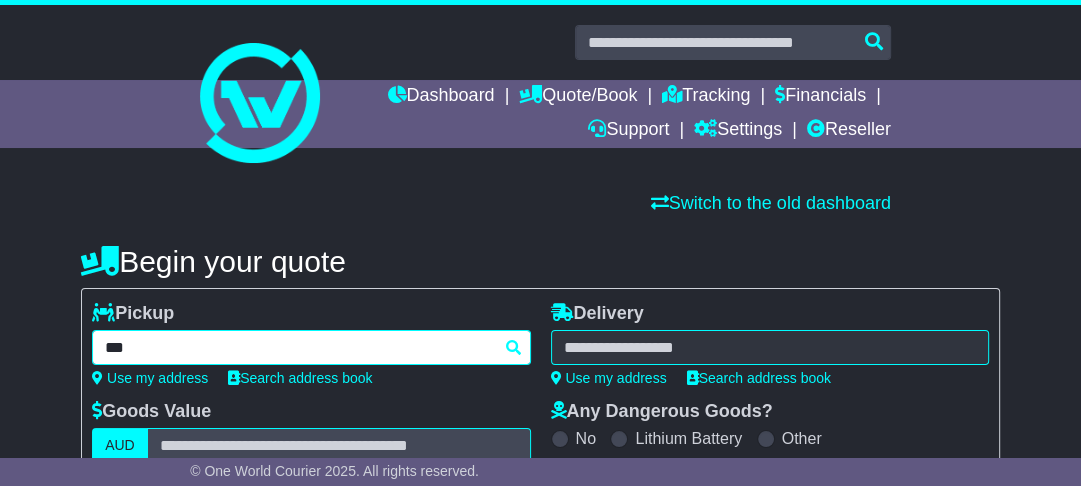 type on "****" 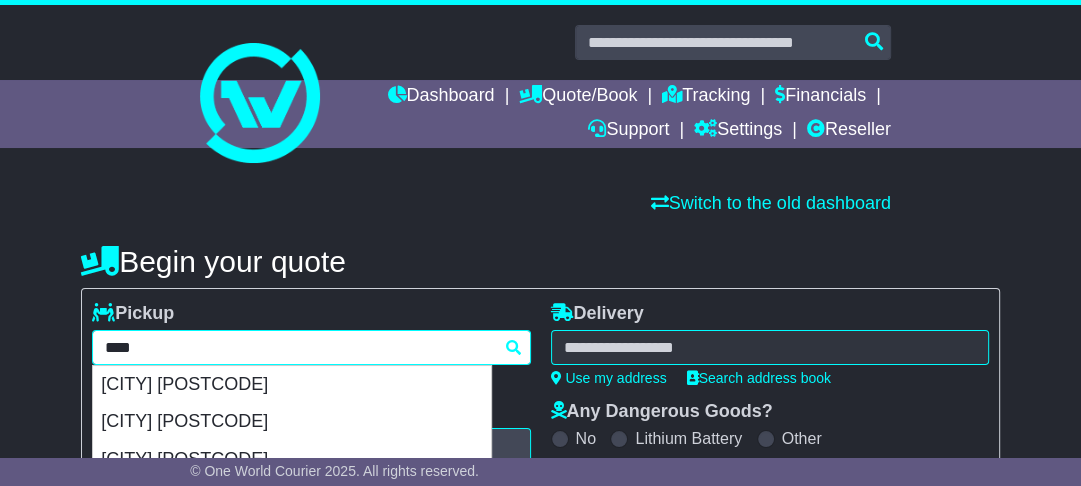 click on "[CITY] [POSTCODE]" at bounding box center [292, 385] 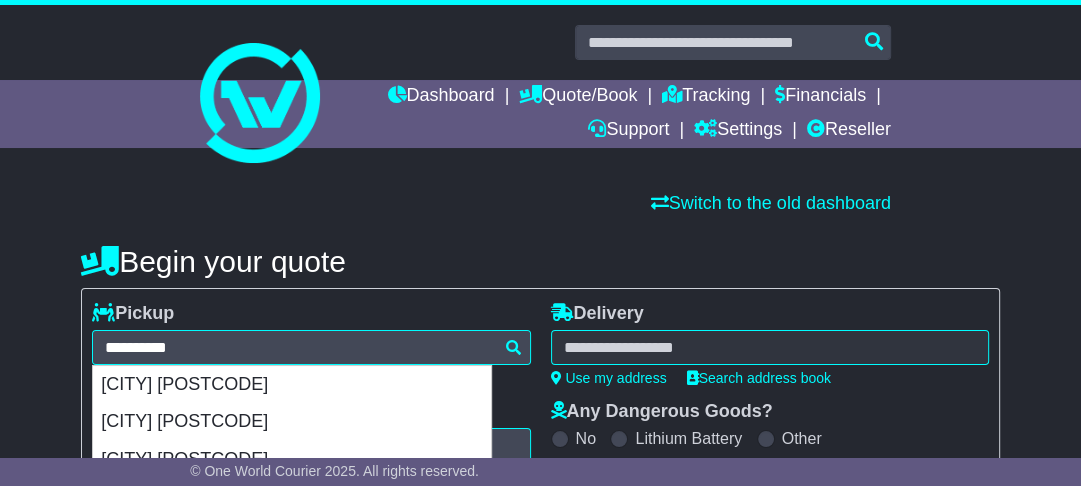 type on "**********" 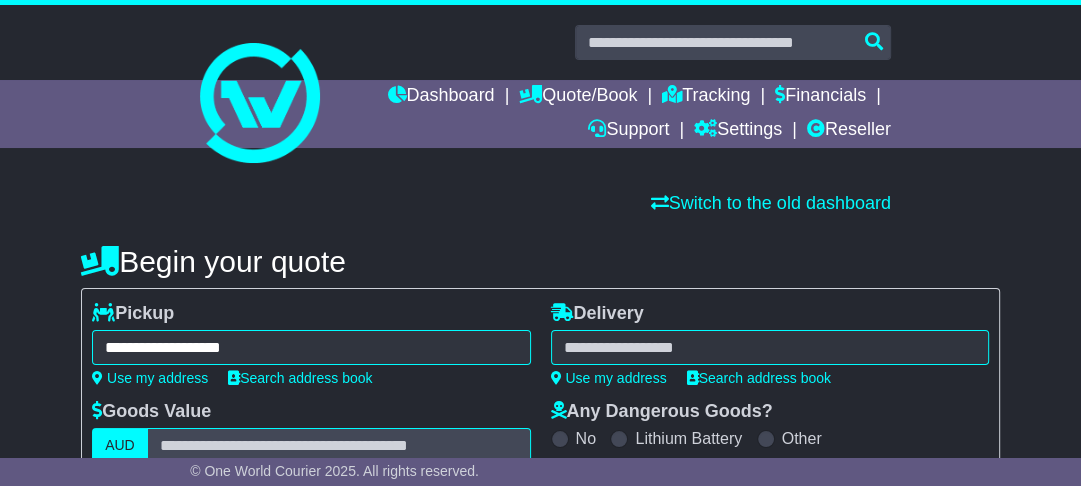click at bounding box center (770, 347) 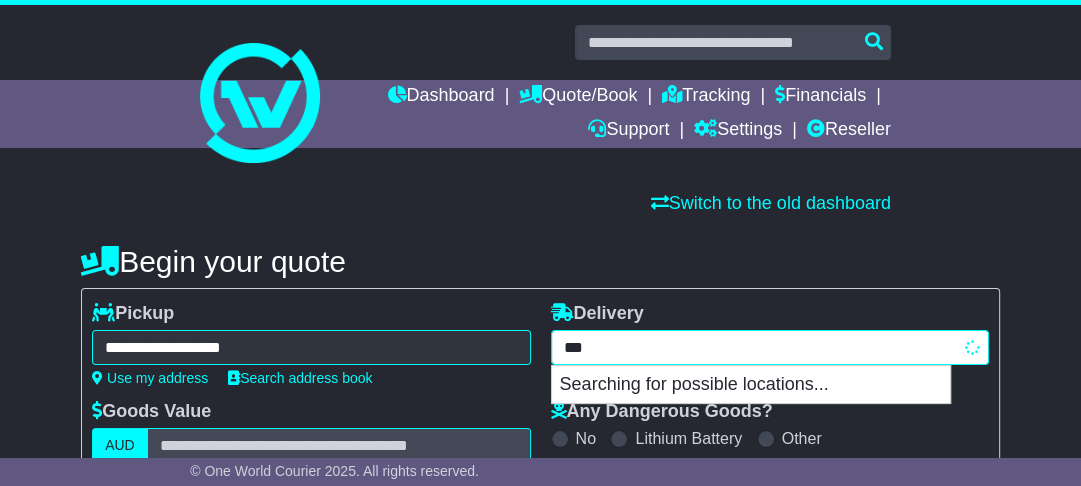 type on "****" 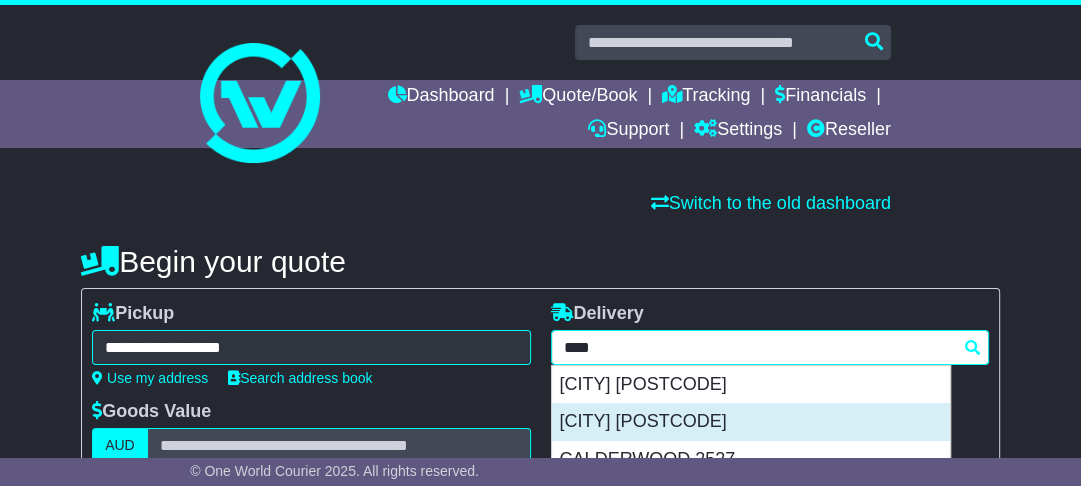 click on "ALBION PARK RAIL 2527" at bounding box center [751, 422] 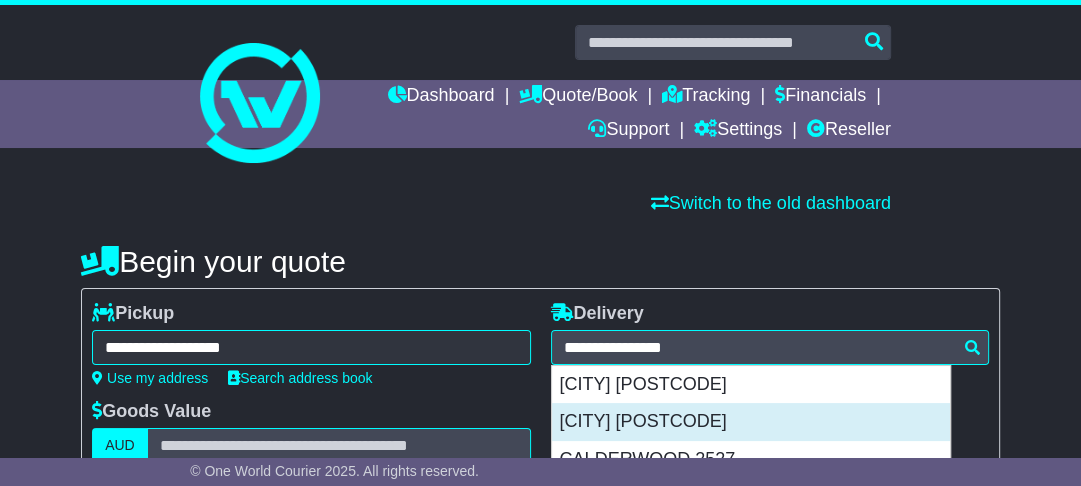 type on "**********" 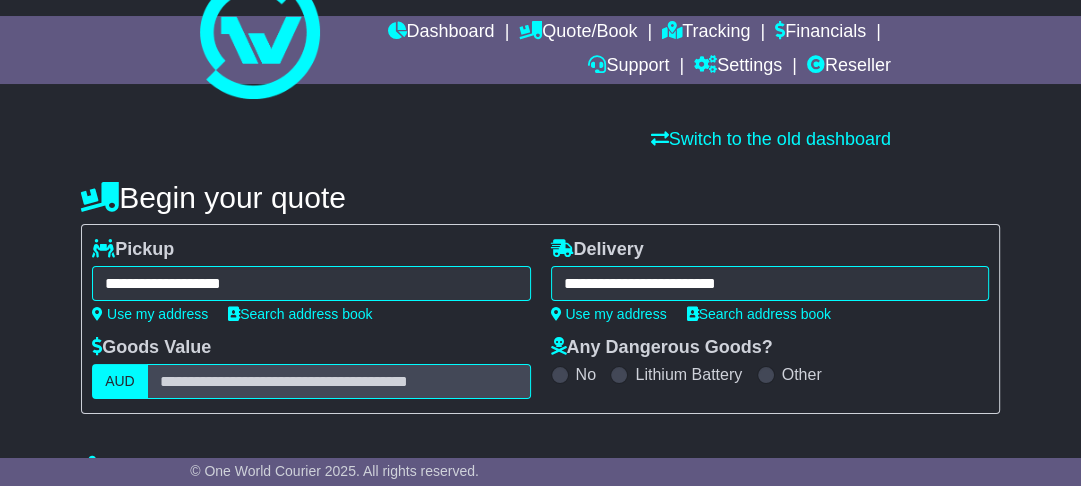 scroll, scrollTop: 160, scrollLeft: 0, axis: vertical 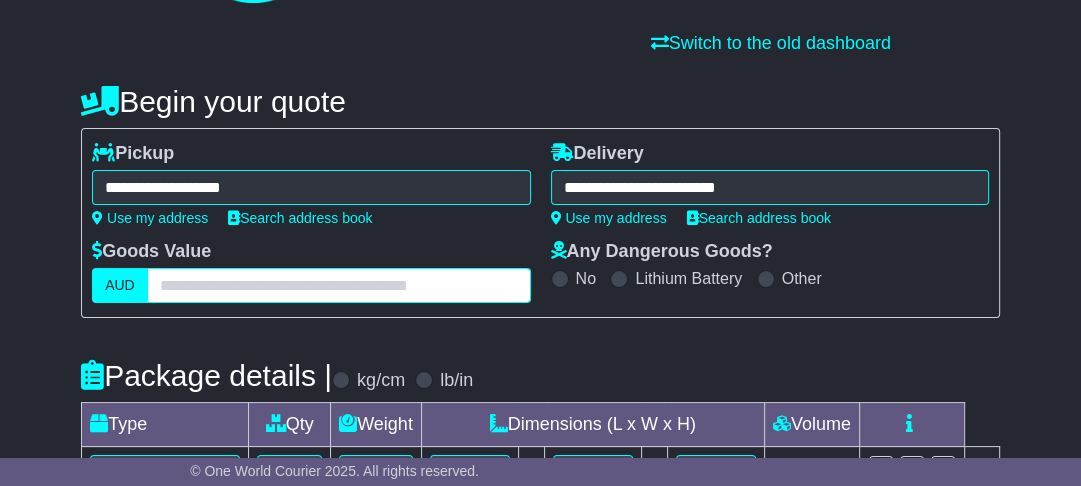 click at bounding box center [339, 285] 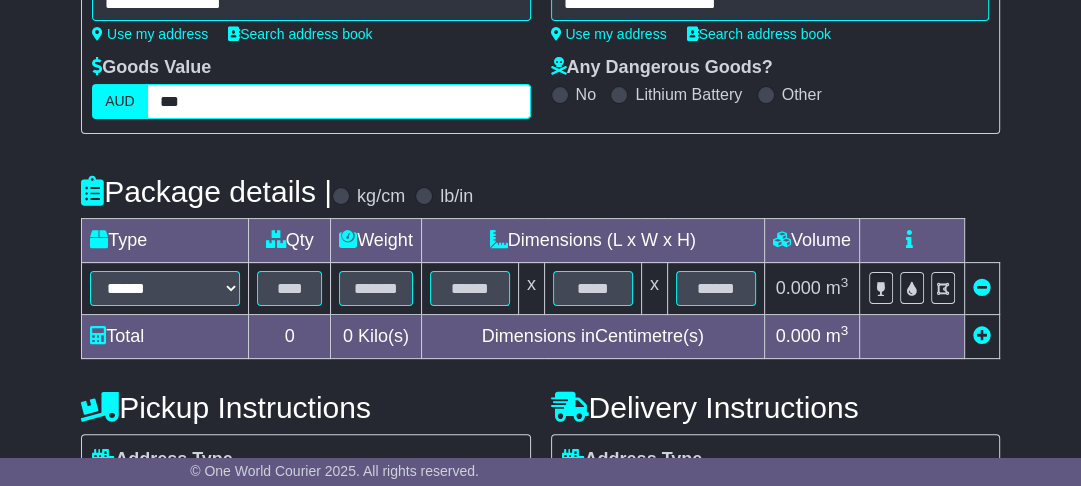 scroll, scrollTop: 480, scrollLeft: 0, axis: vertical 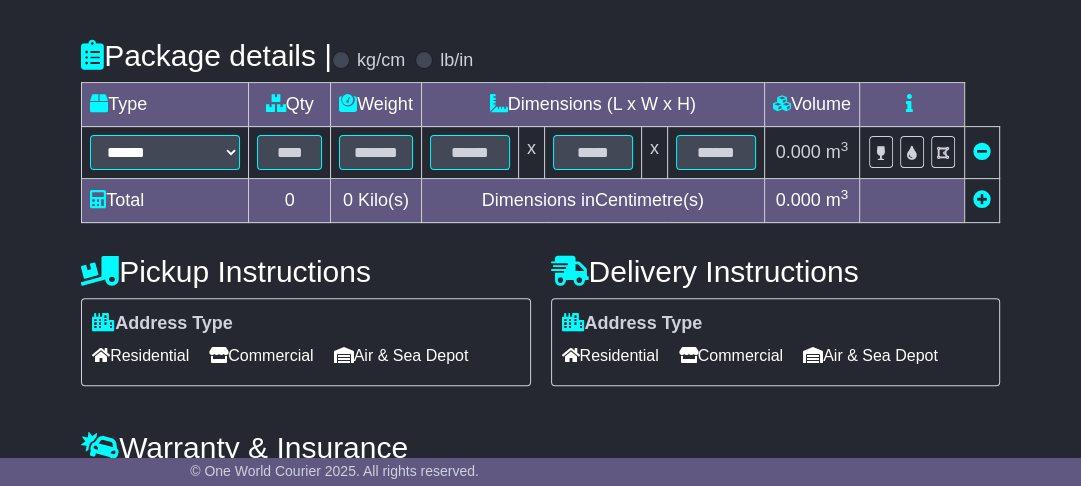 type on "***" 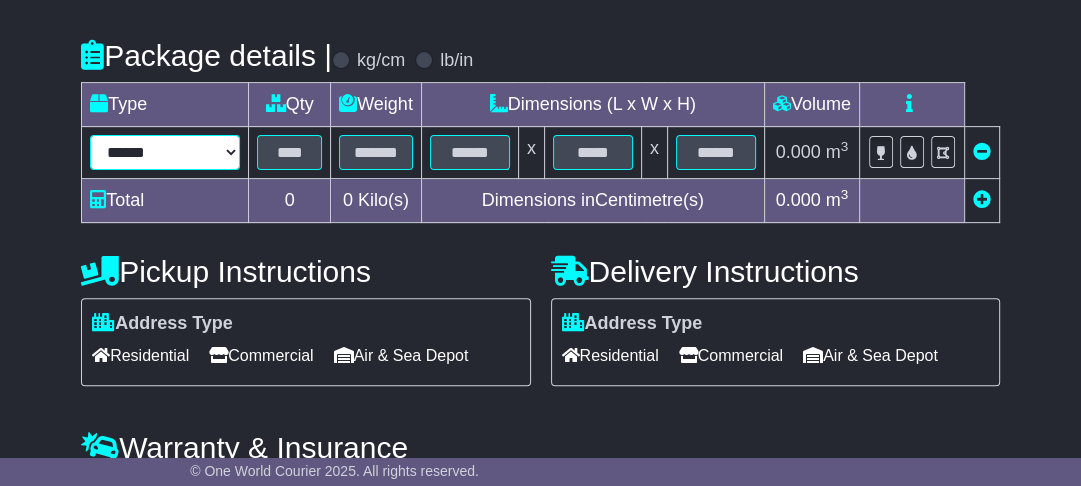 click on "****** ****** *** ******** ***** **** **** ****** *** *******" at bounding box center (165, 152) 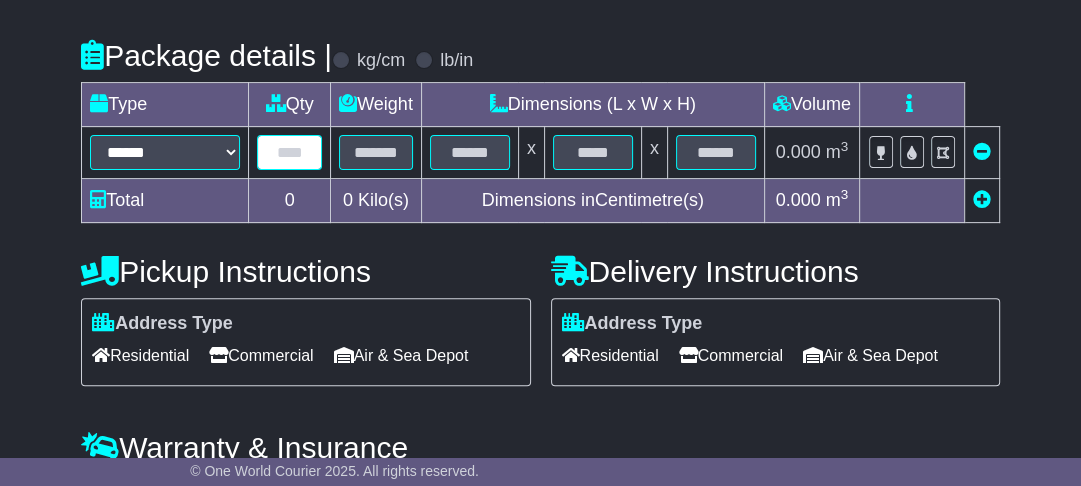 click at bounding box center [289, 152] 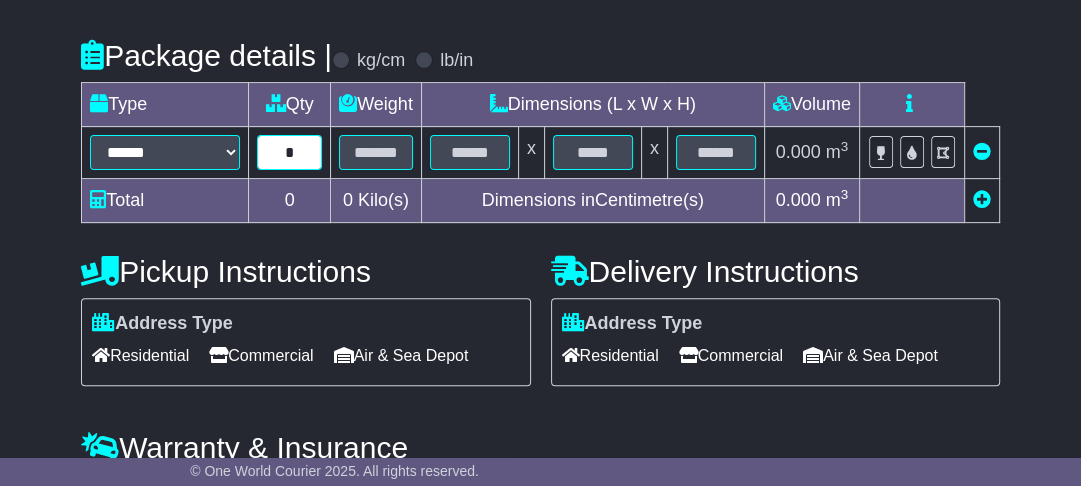 type on "*" 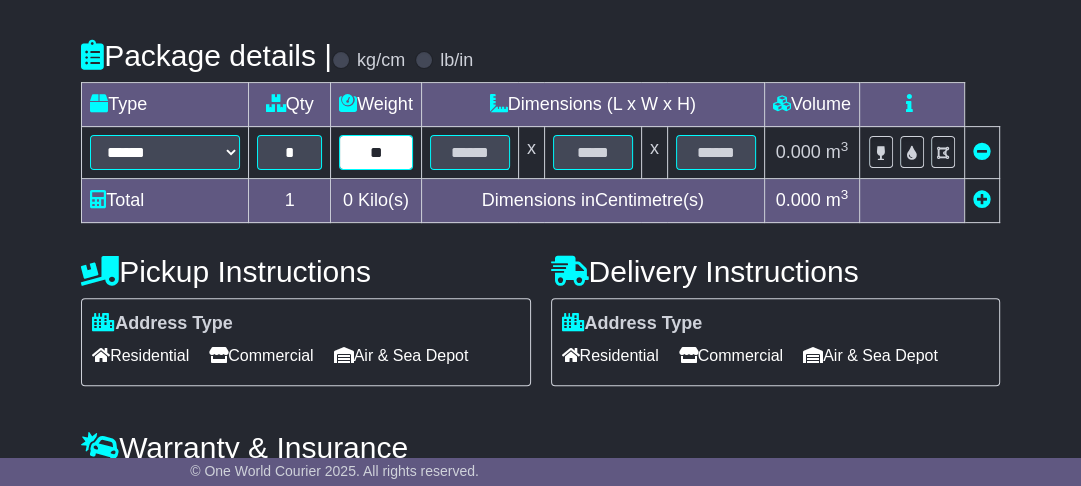 type on "**" 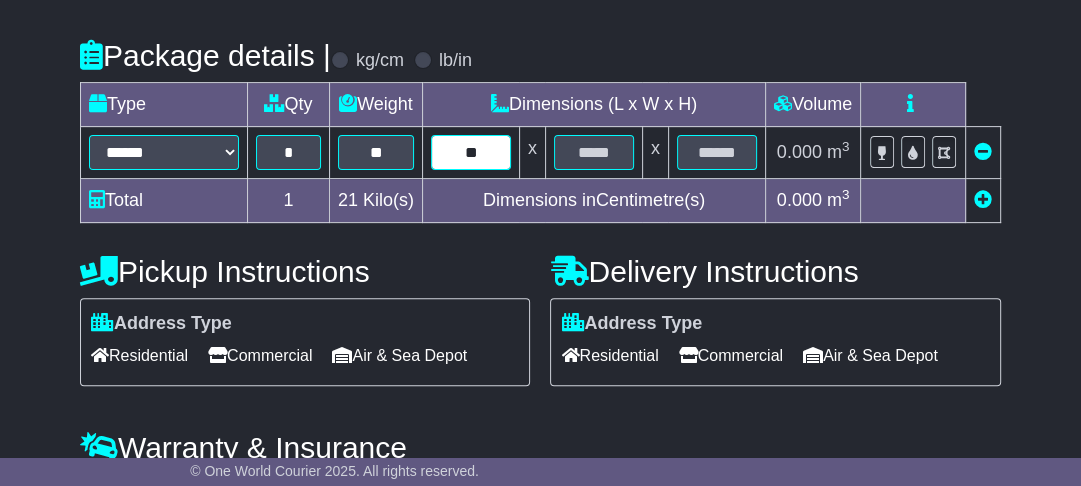 type on "**" 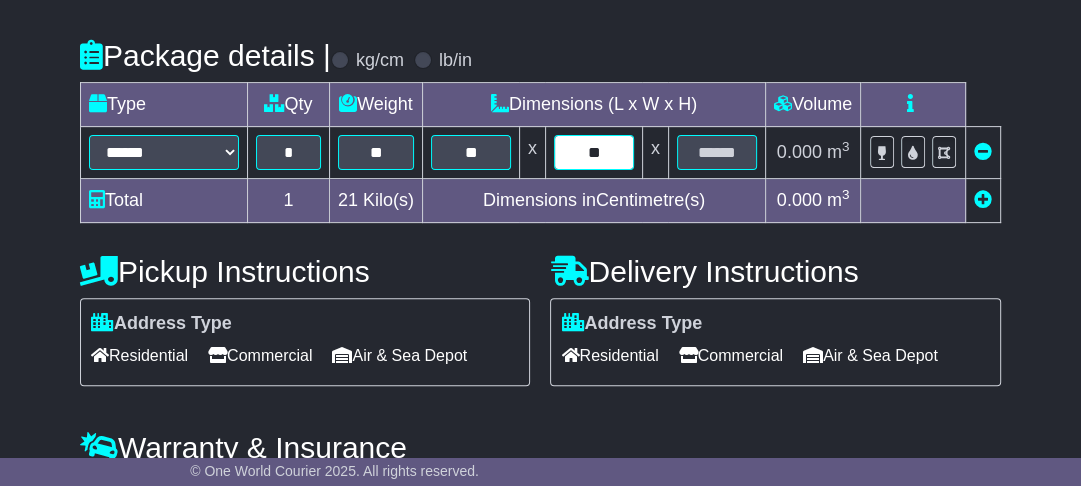 type on "**" 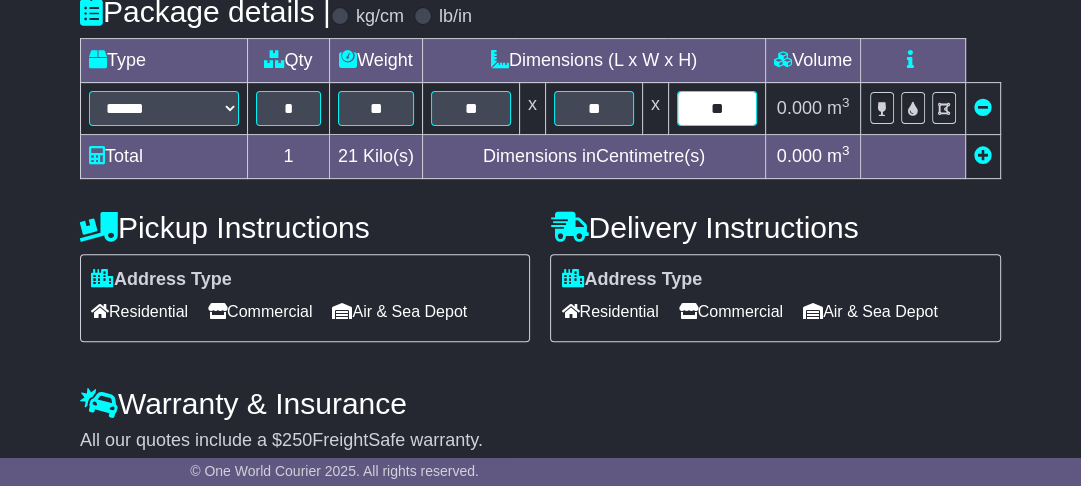 scroll, scrollTop: 560, scrollLeft: 0, axis: vertical 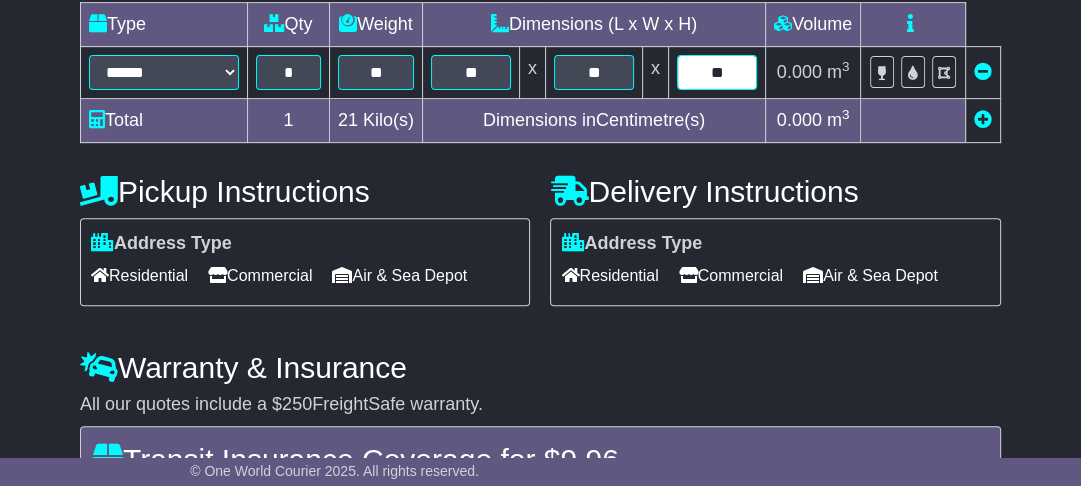 type on "**" 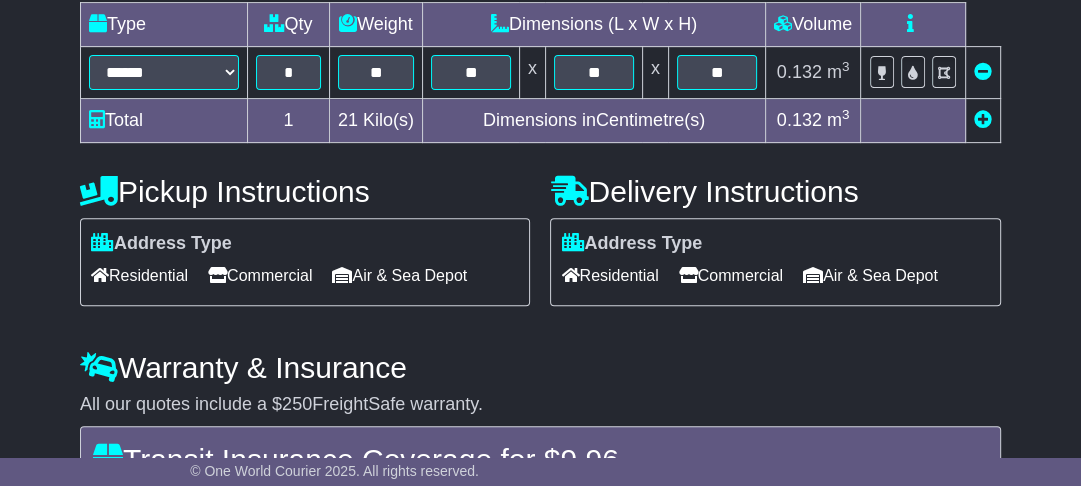 click on "Commercial" at bounding box center [260, 275] 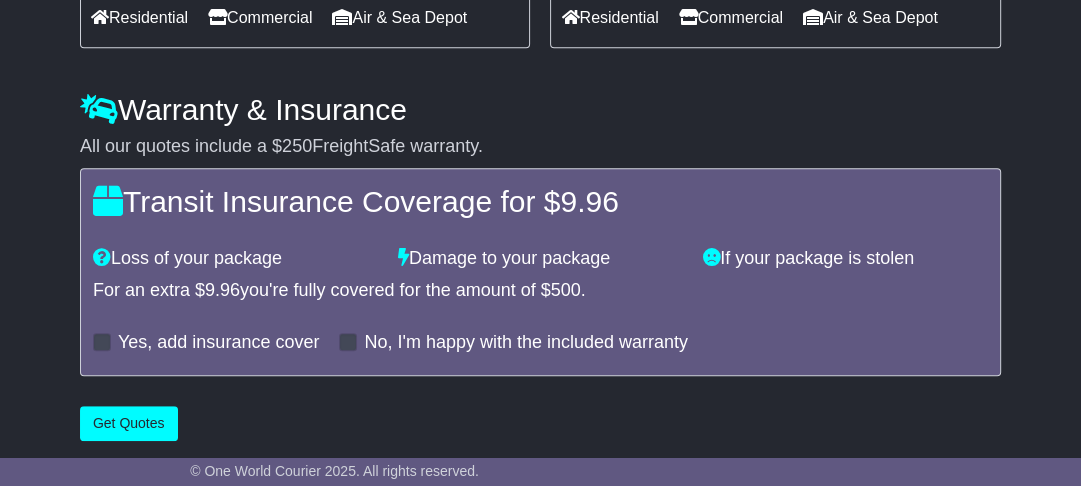 scroll, scrollTop: 823, scrollLeft: 0, axis: vertical 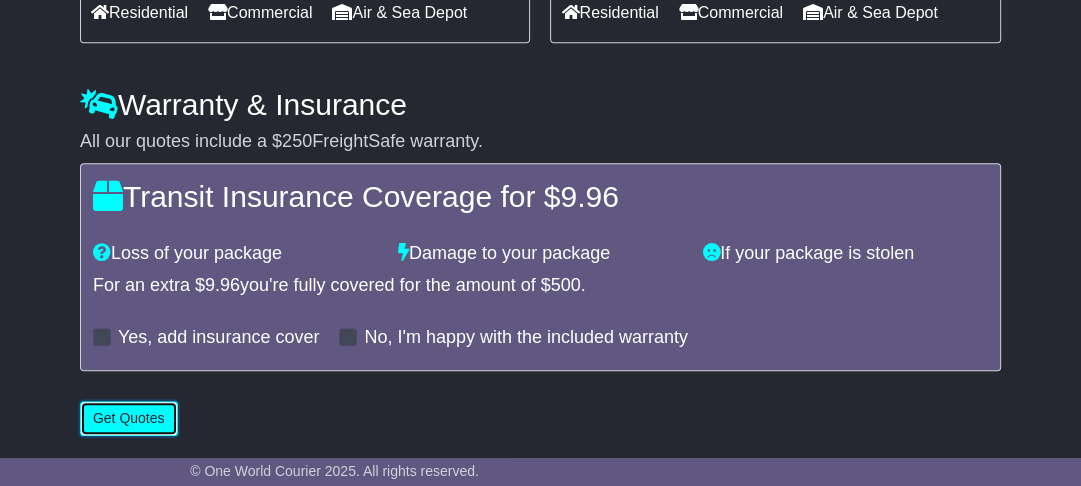 click on "Get Quotes" at bounding box center (129, 418) 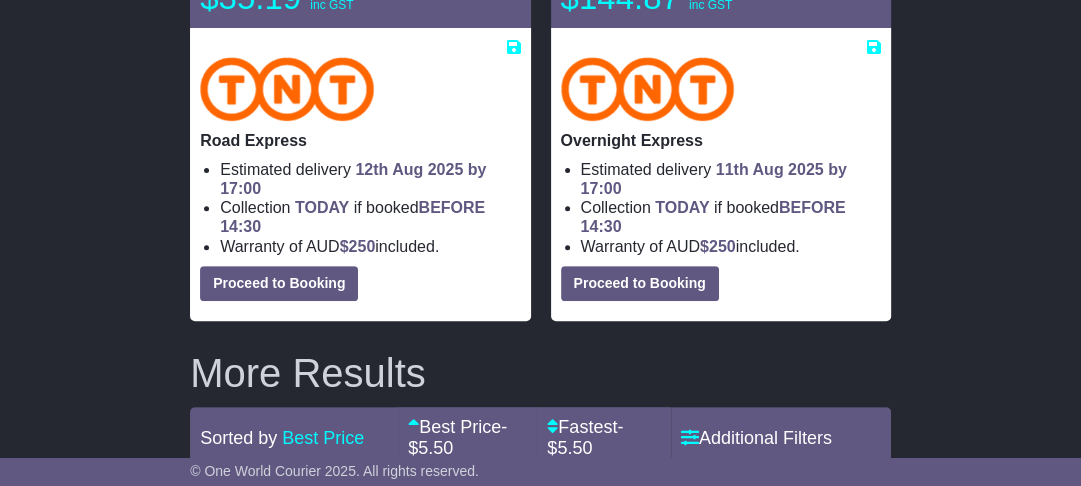 scroll, scrollTop: 400, scrollLeft: 0, axis: vertical 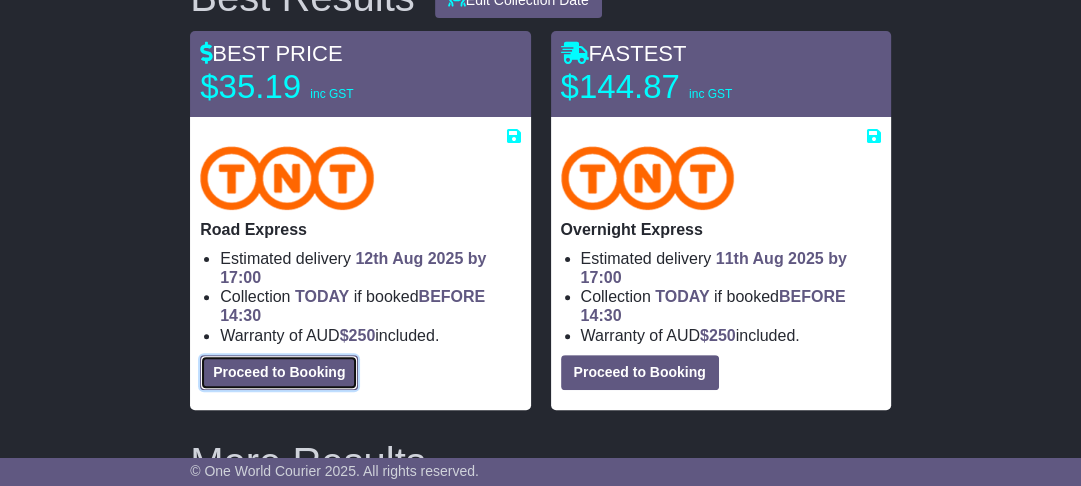 click on "Proceed to Booking" at bounding box center [279, 372] 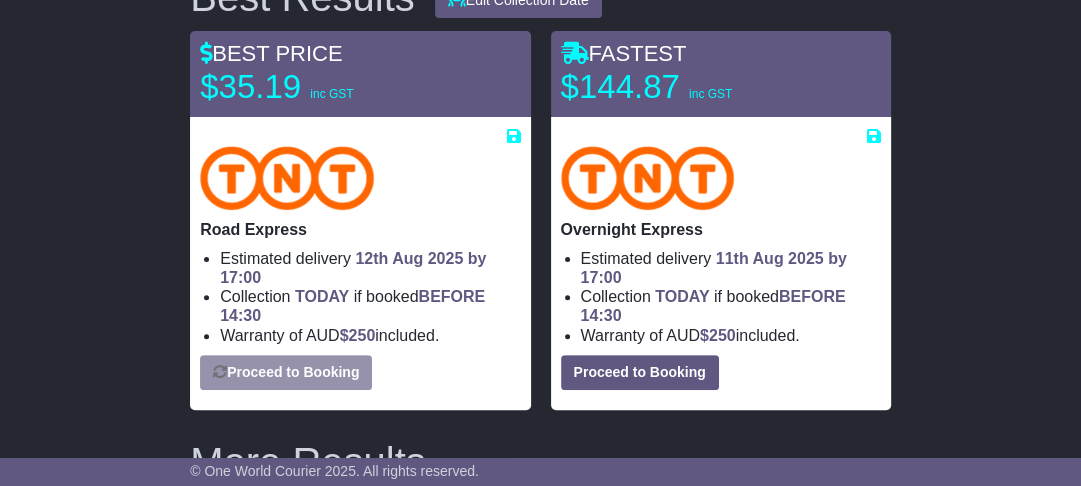 select on "****" 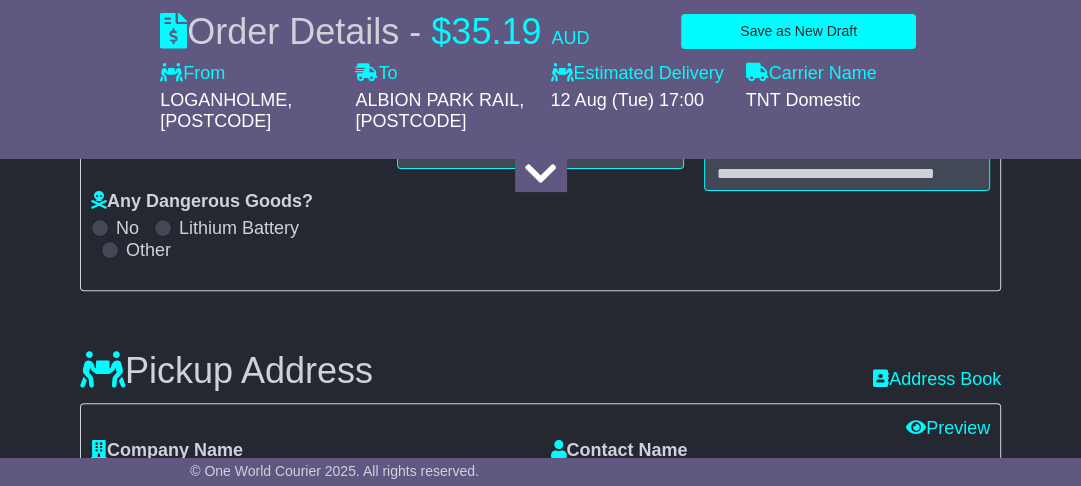 select 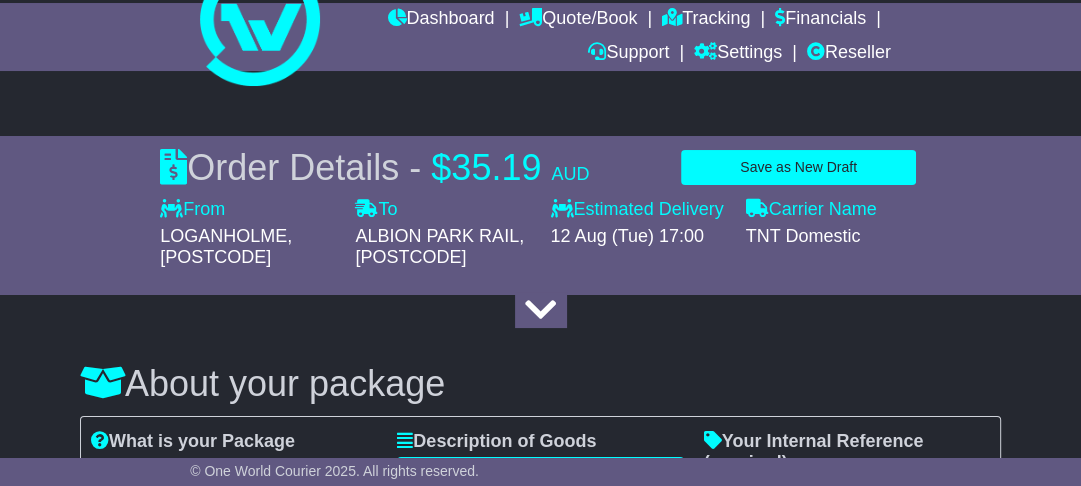 scroll, scrollTop: 240, scrollLeft: 0, axis: vertical 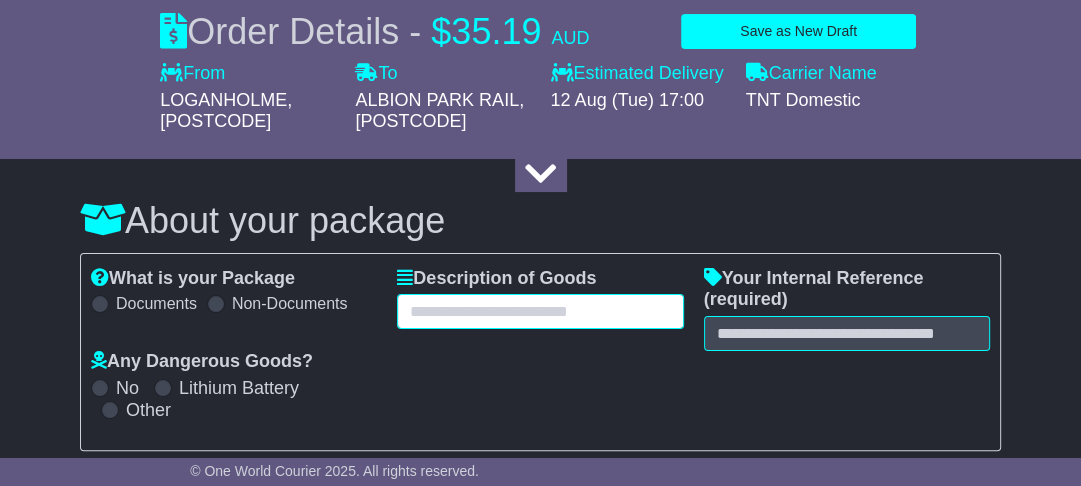 click at bounding box center (540, 311) 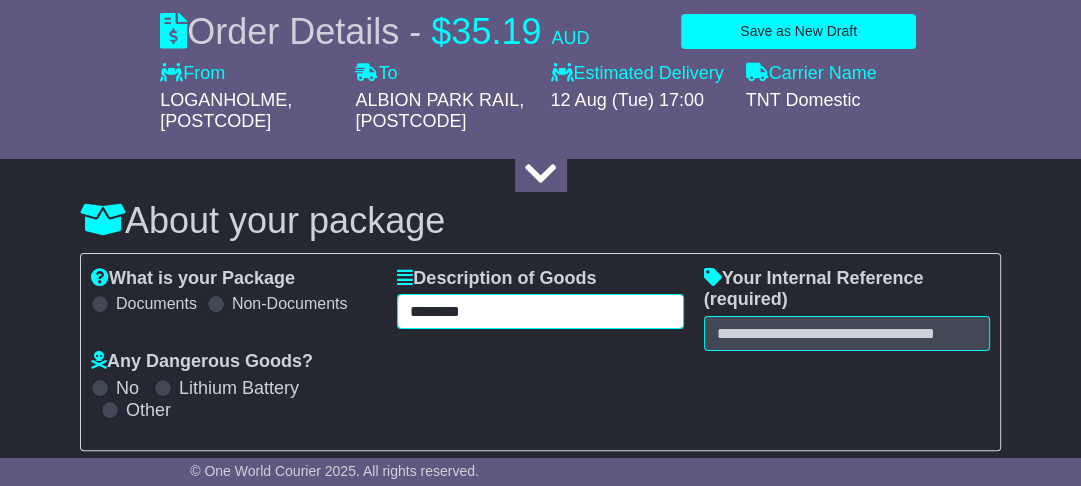 type on "********" 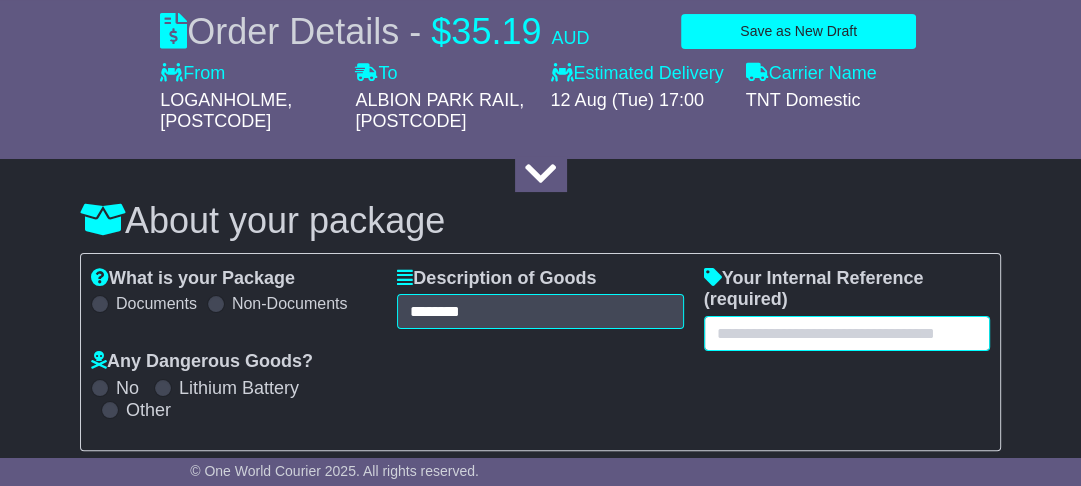 click at bounding box center [847, 333] 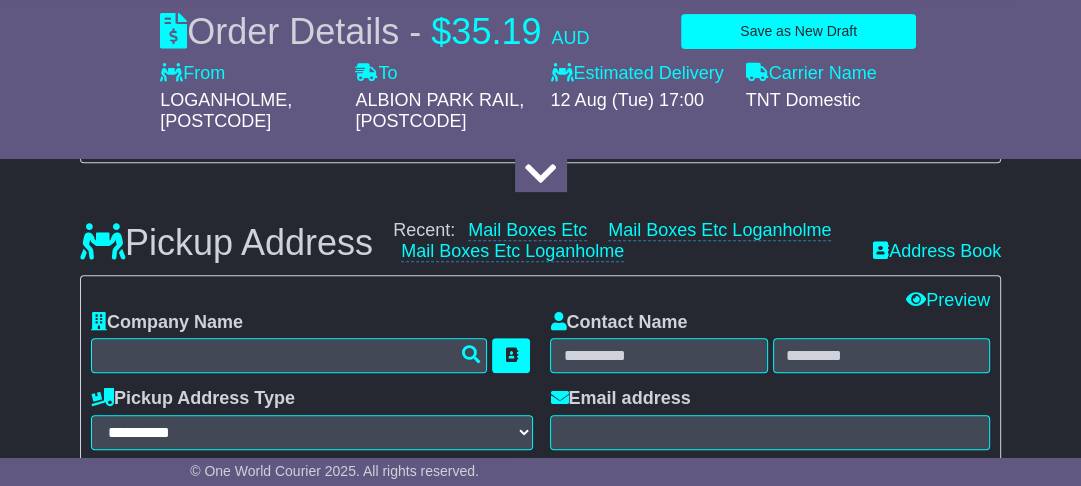 scroll, scrollTop: 480, scrollLeft: 0, axis: vertical 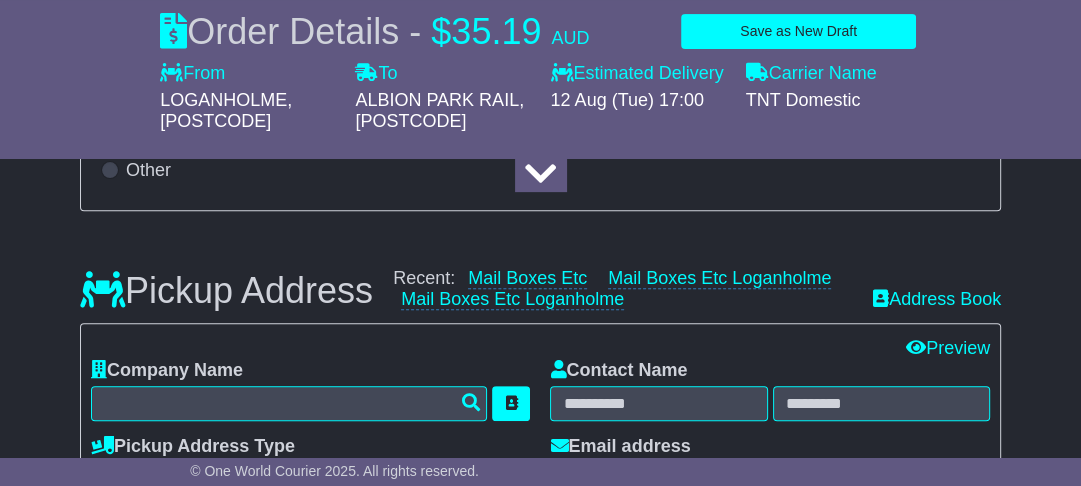type on "****" 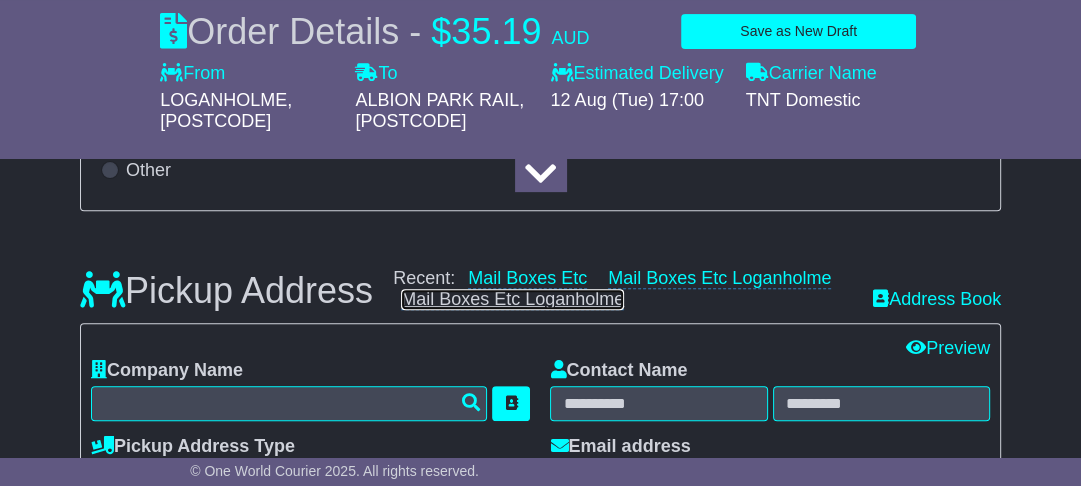 click on "Mail Boxes Etc Loganholme" at bounding box center [512, 299] 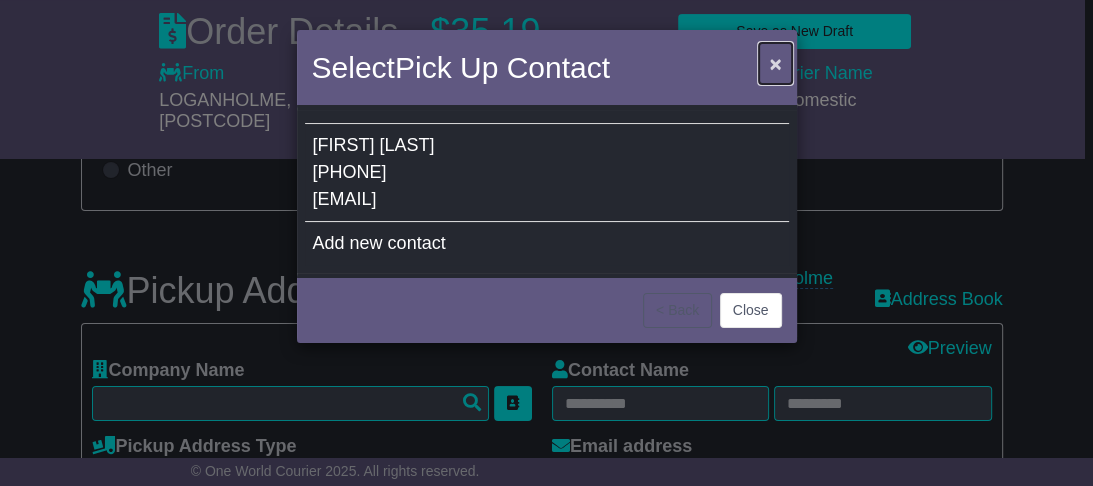 click on "×" at bounding box center (775, 63) 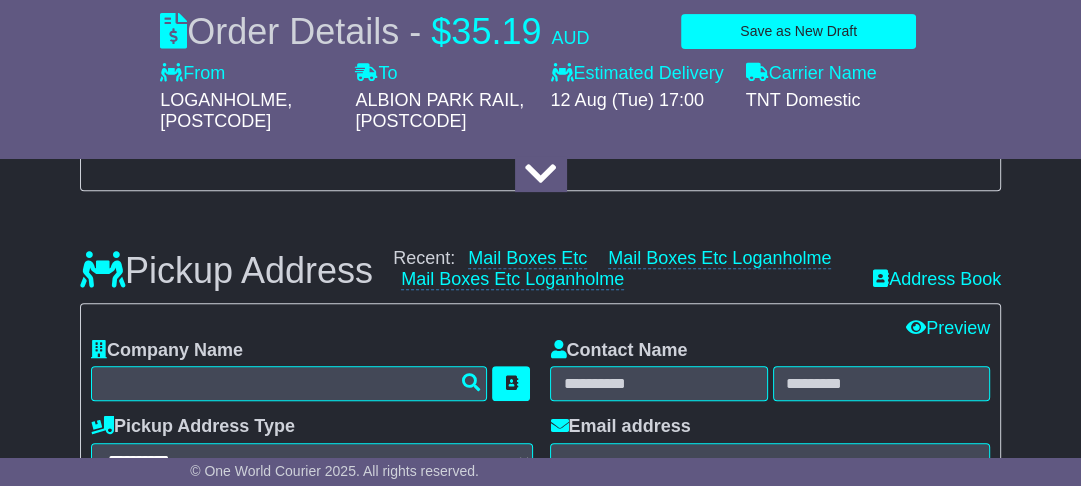 scroll, scrollTop: 480, scrollLeft: 0, axis: vertical 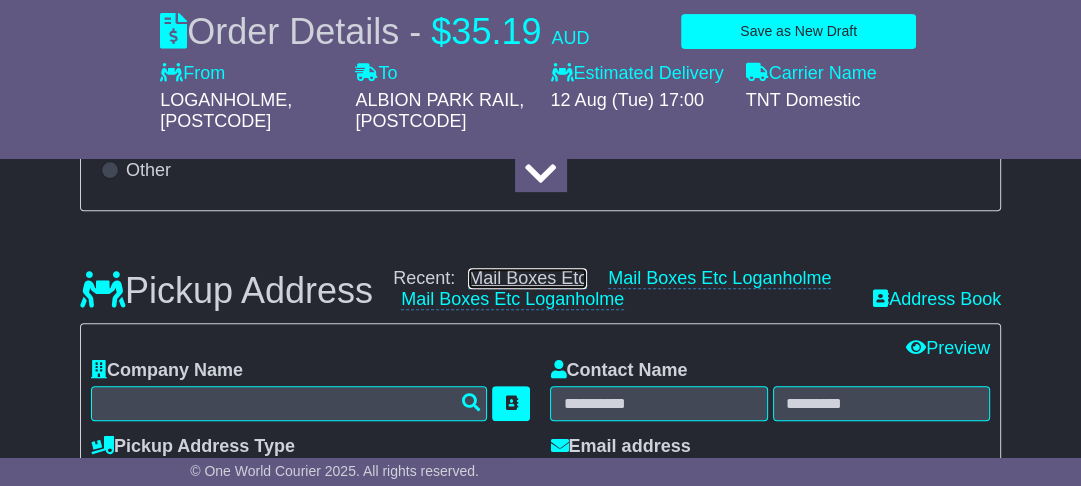 click on "Mail Boxes Etc" at bounding box center (527, 278) 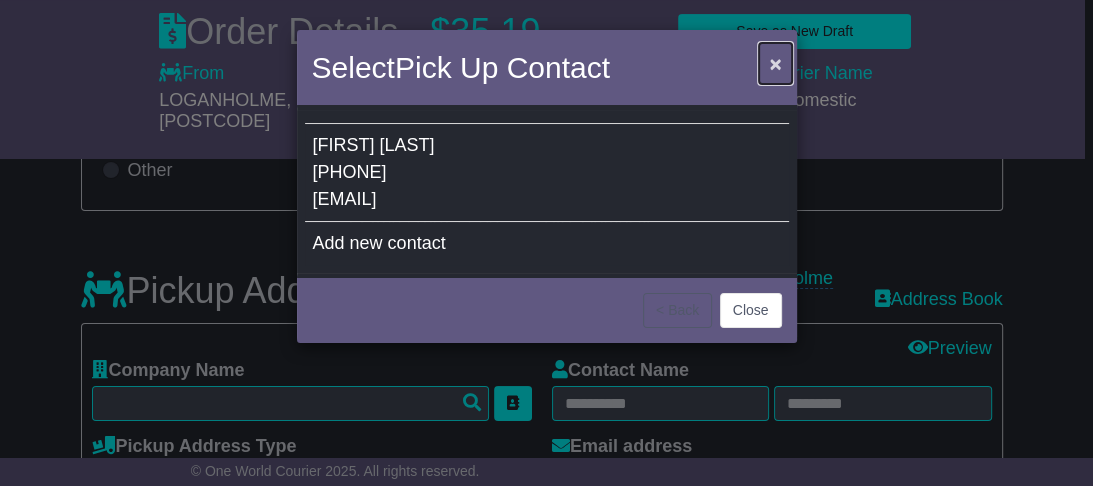 click on "×" at bounding box center [775, 63] 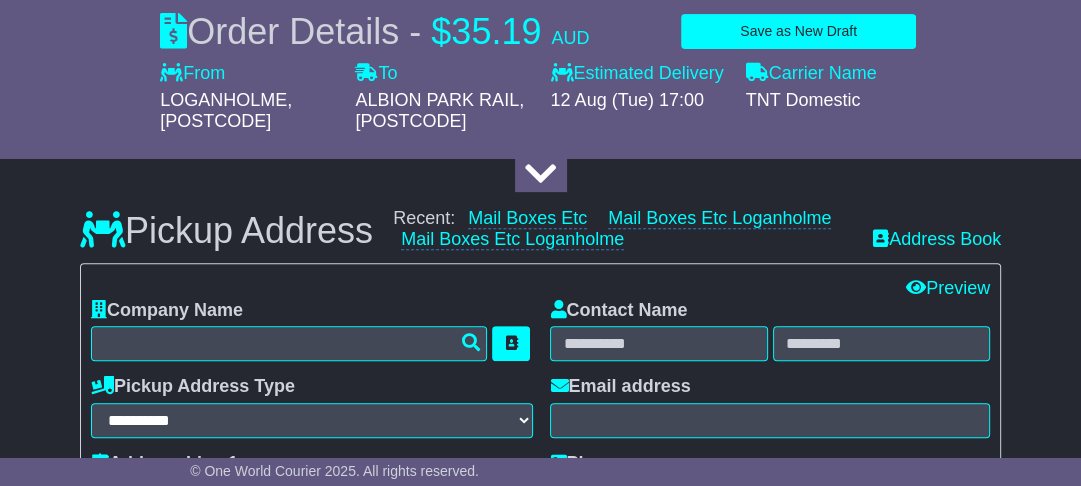 scroll, scrollTop: 560, scrollLeft: 0, axis: vertical 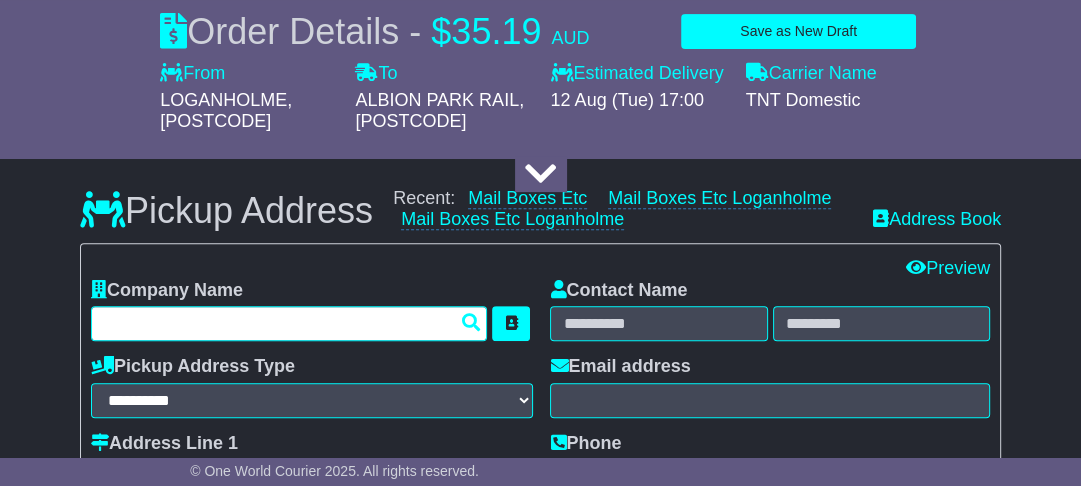 click at bounding box center [289, 323] 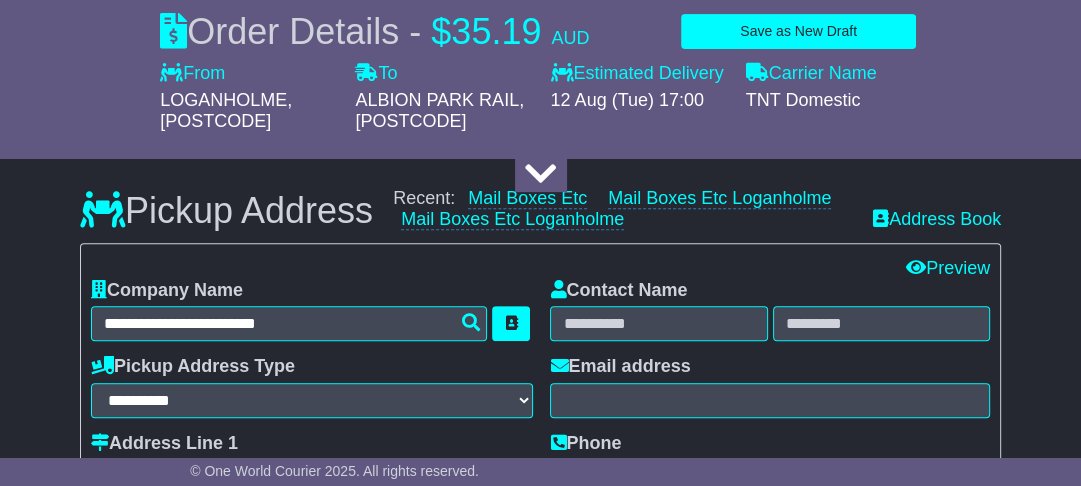 type on "******" 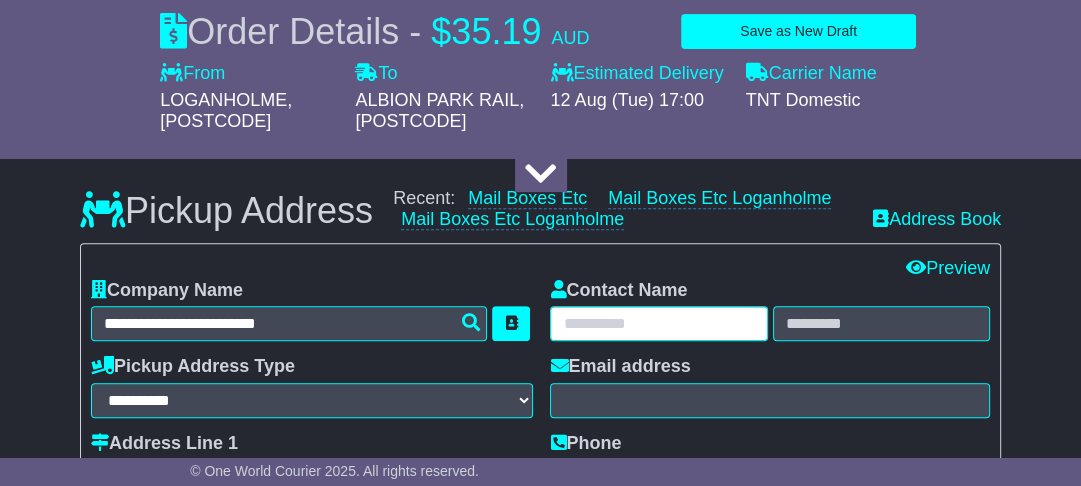 type on "*******" 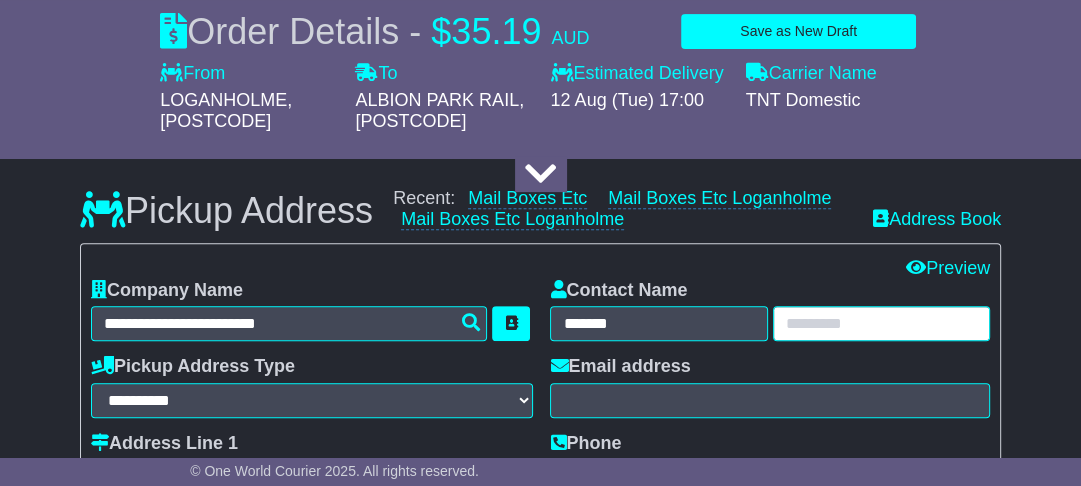 type on "********" 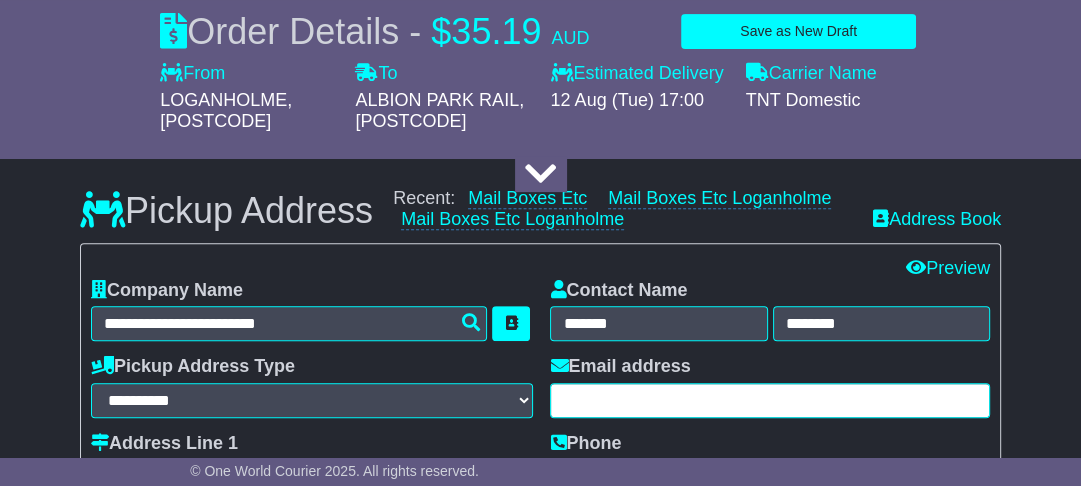 type on "**********" 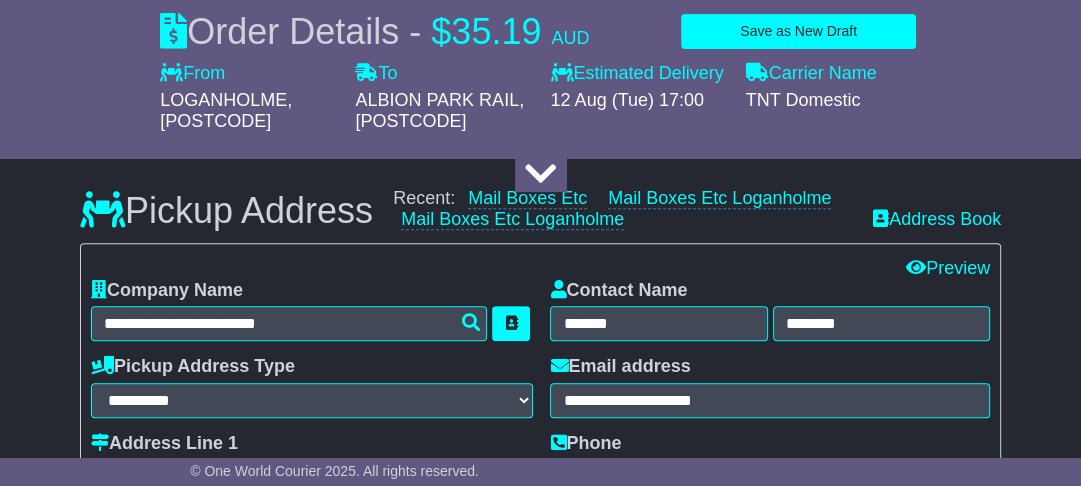 type on "**********" 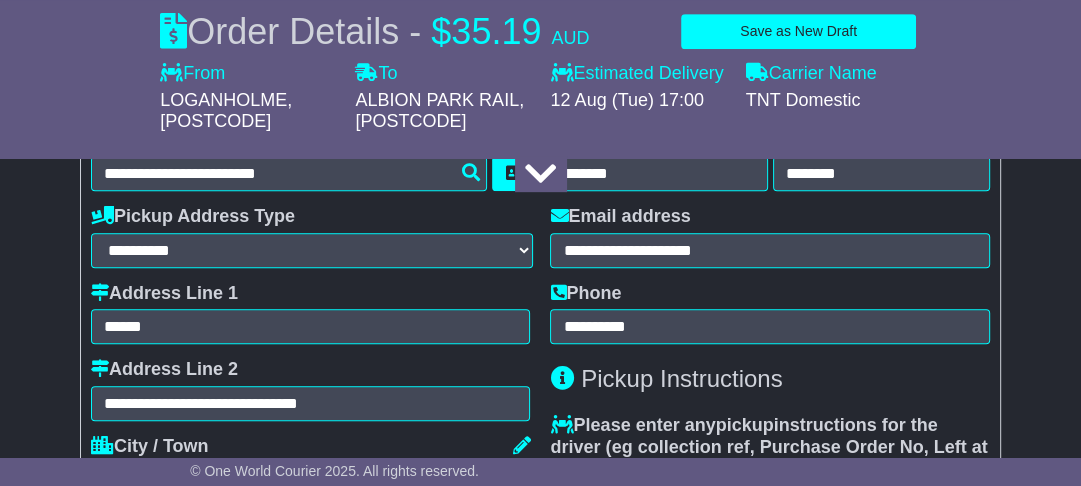 scroll, scrollTop: 720, scrollLeft: 0, axis: vertical 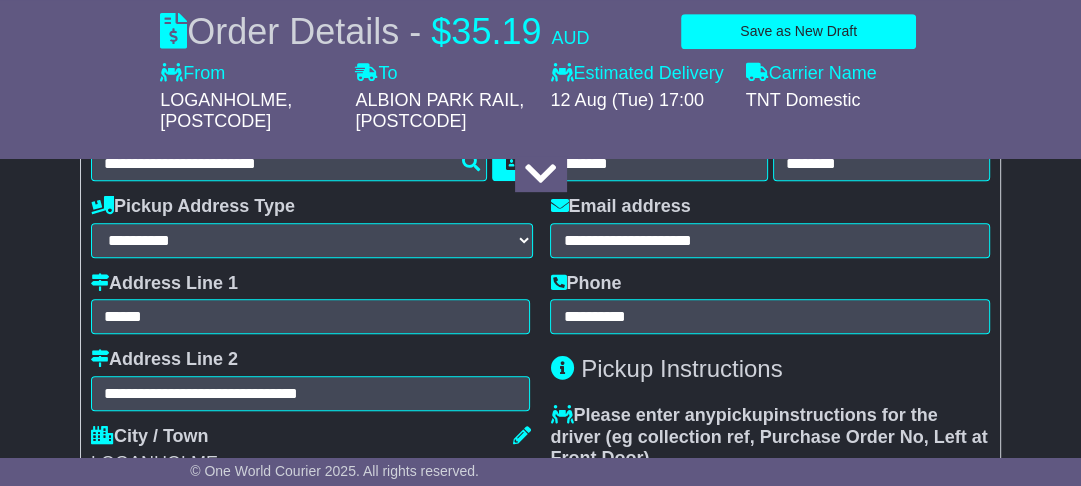click on "**********" at bounding box center [311, 380] 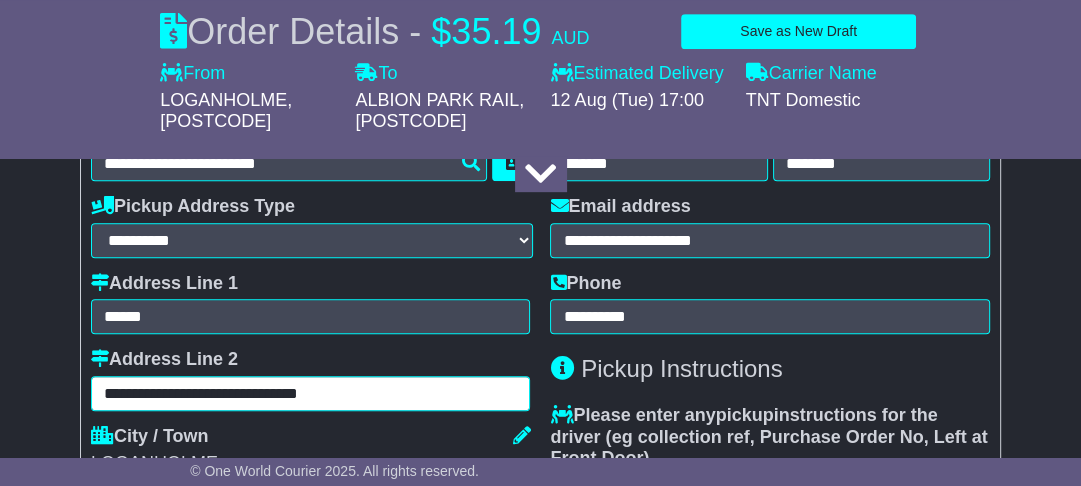 click on "**********" at bounding box center [311, 393] 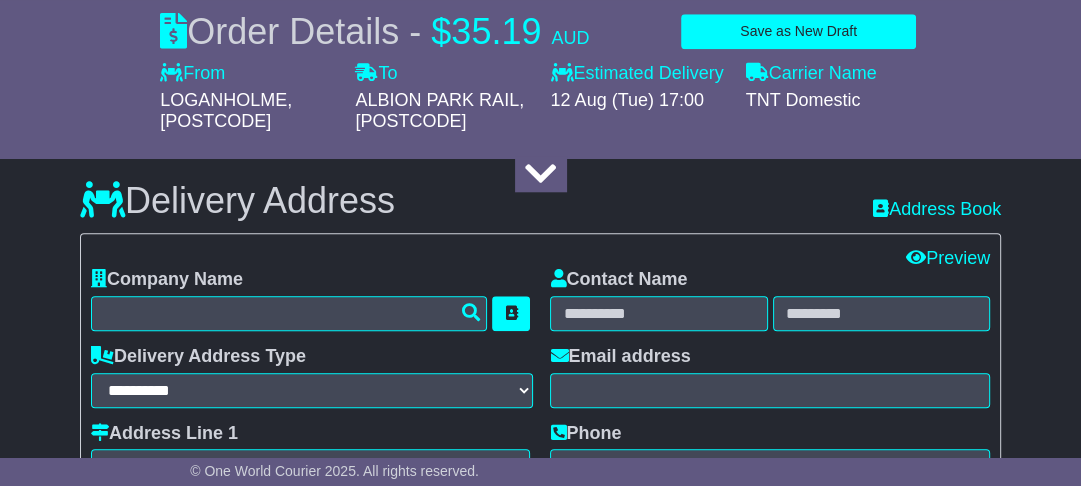 scroll, scrollTop: 1440, scrollLeft: 0, axis: vertical 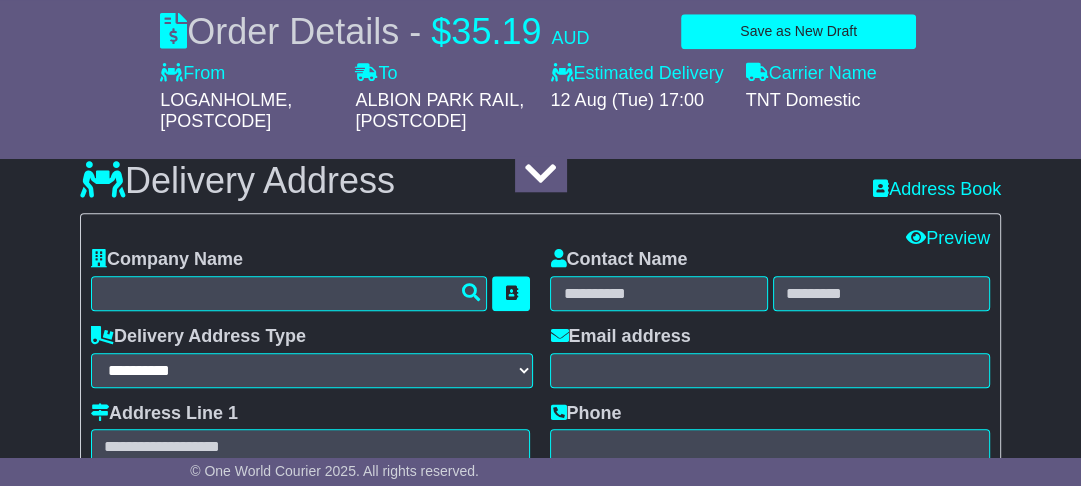 type on "**********" 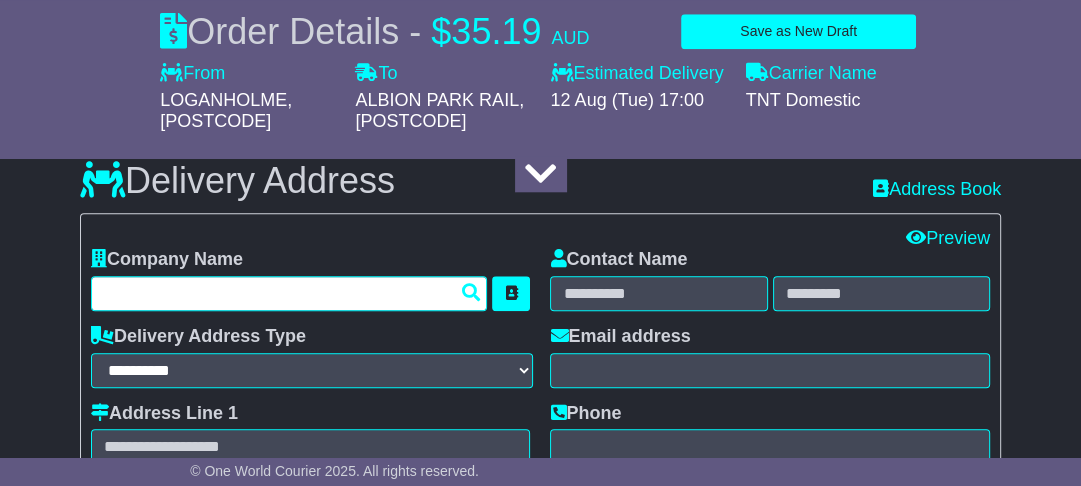 click at bounding box center (289, 293) 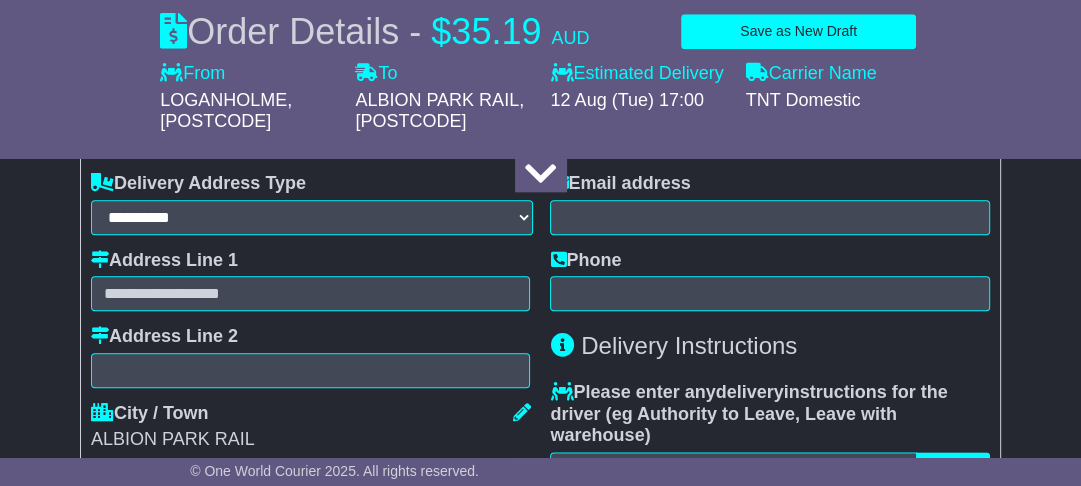 scroll, scrollTop: 1600, scrollLeft: 0, axis: vertical 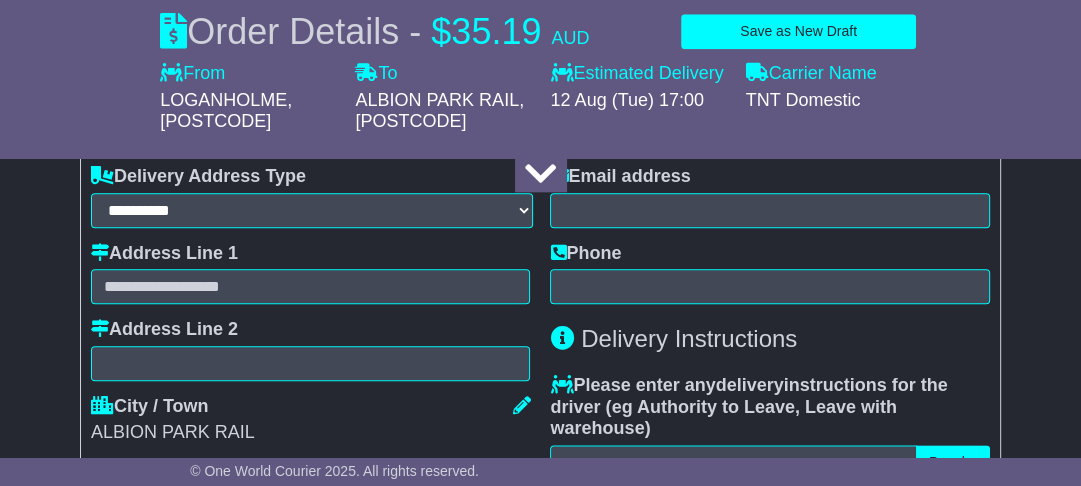 type on "**********" 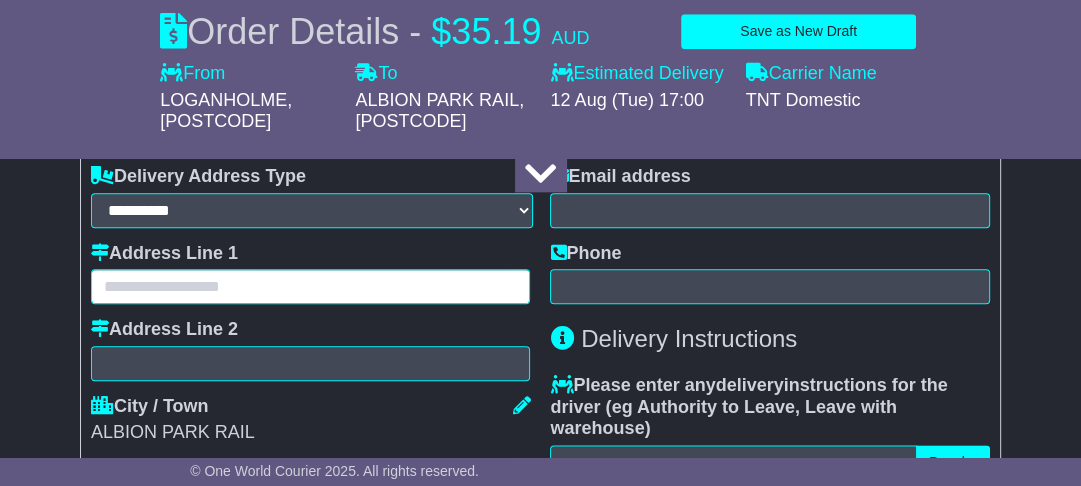 click at bounding box center [311, 286] 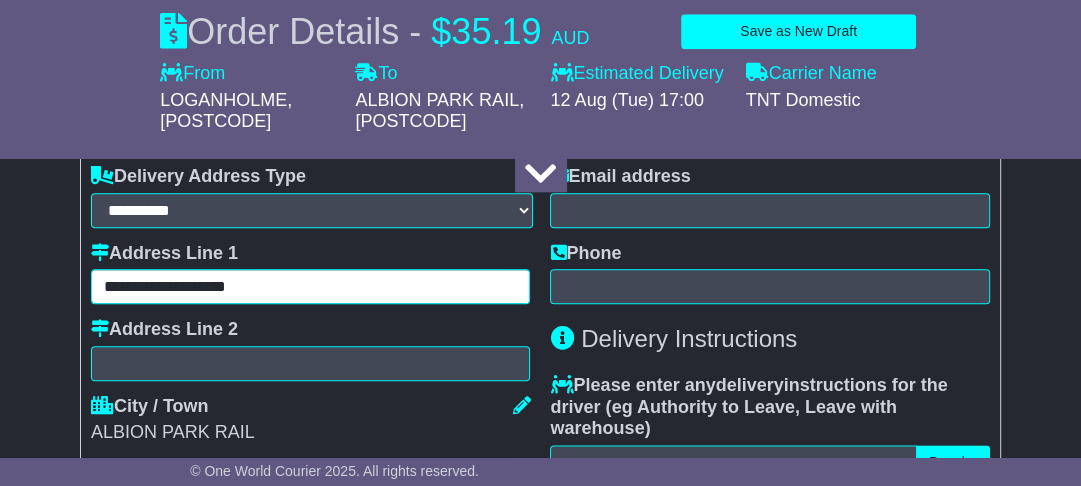type on "**********" 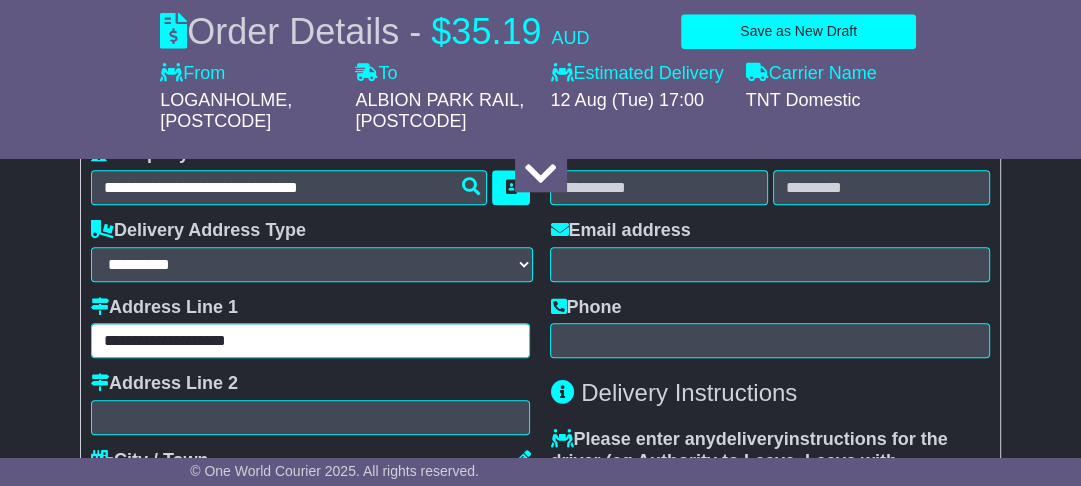 scroll, scrollTop: 1440, scrollLeft: 0, axis: vertical 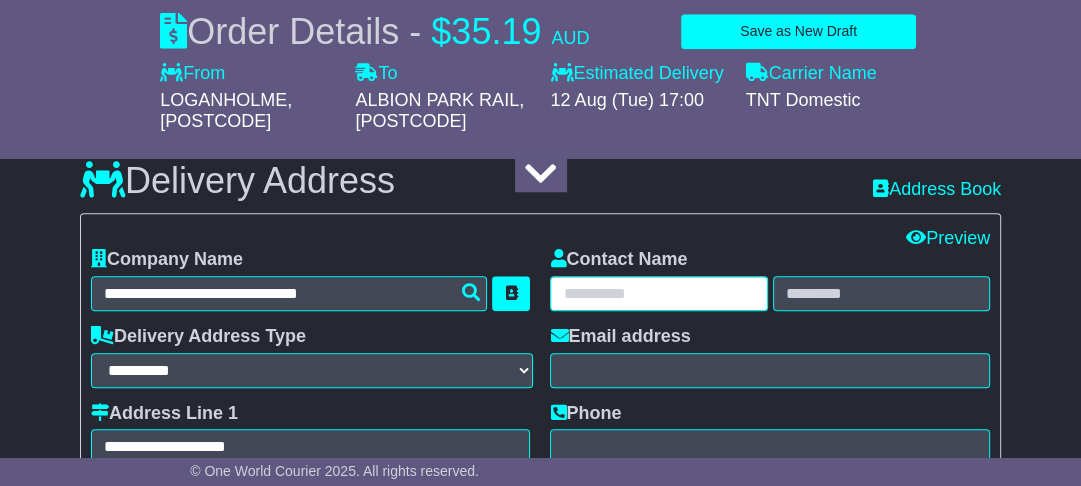 click at bounding box center [658, 293] 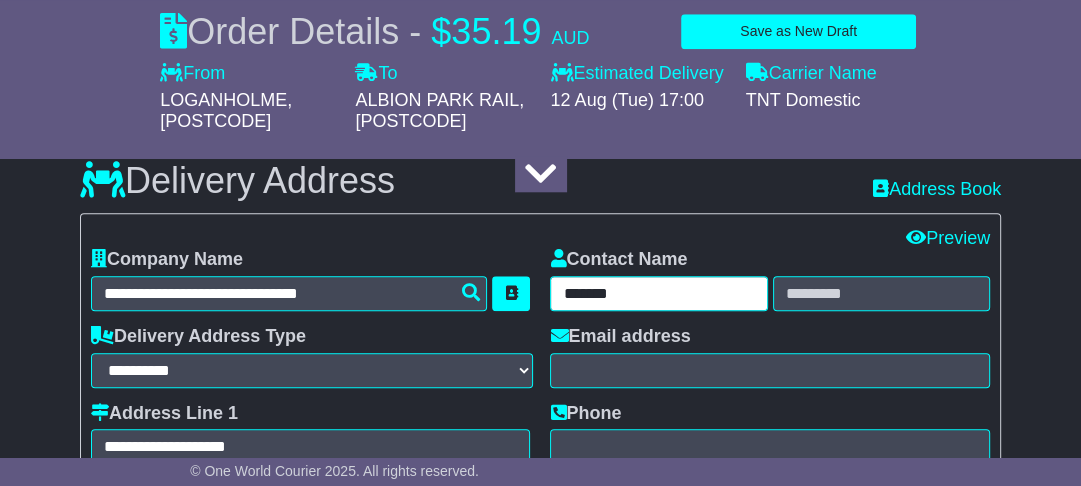 type on "*******" 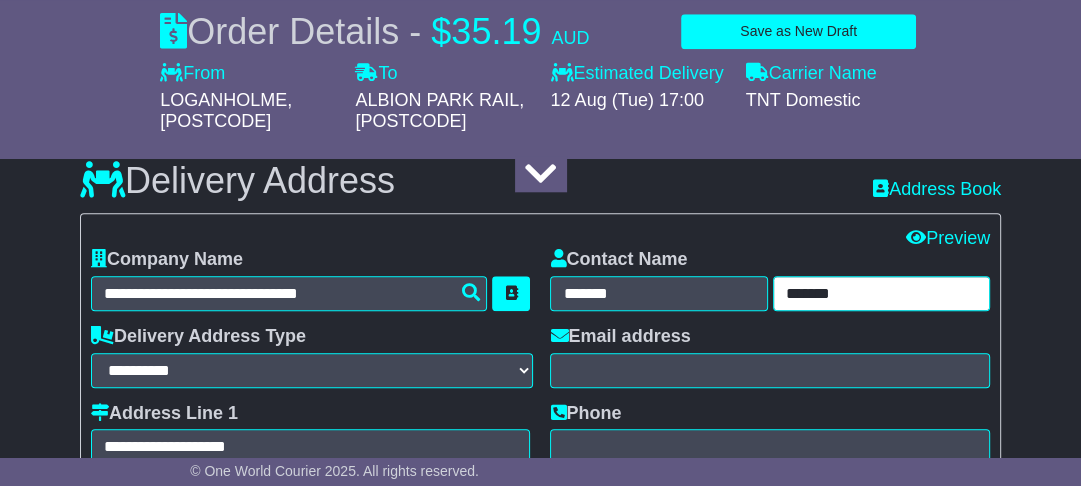 type on "*******" 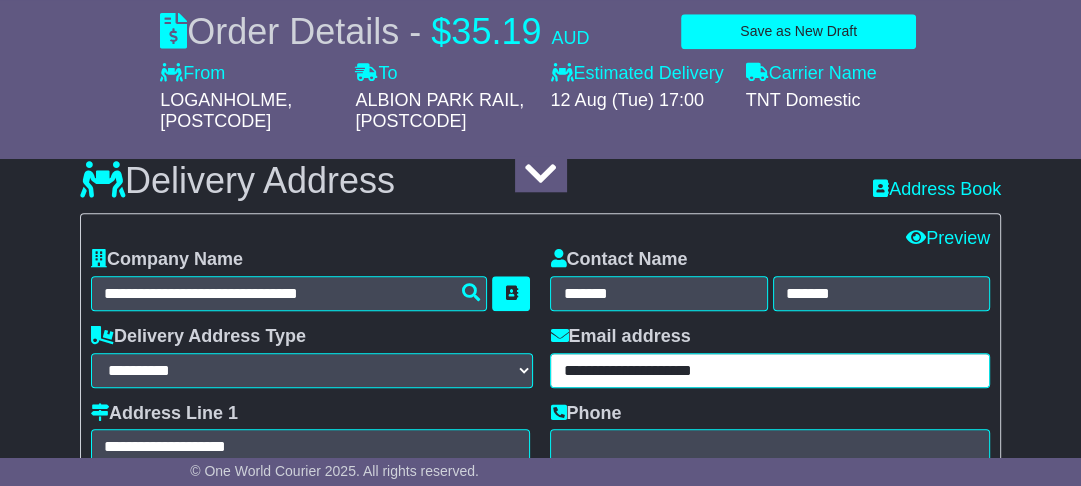 type on "**********" 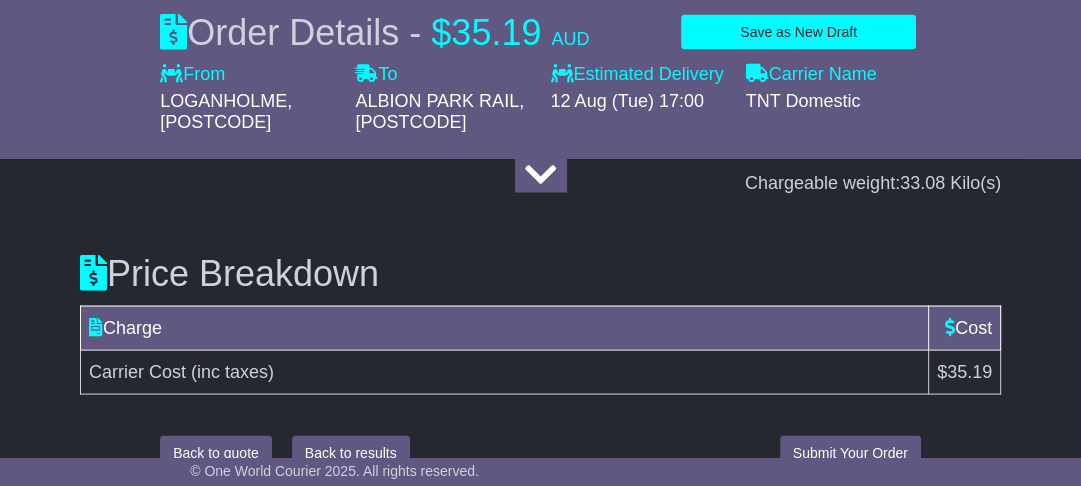 scroll, scrollTop: 2724, scrollLeft: 0, axis: vertical 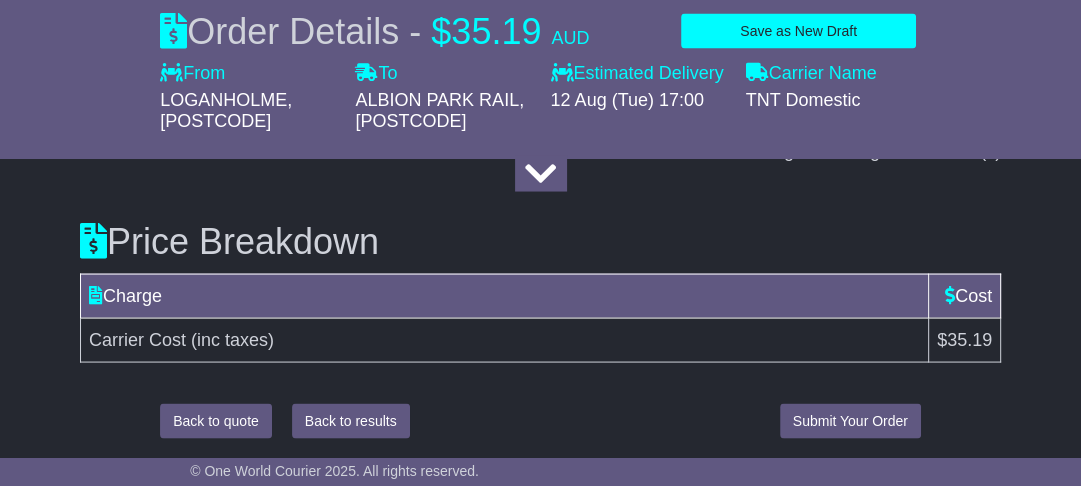 type on "**********" 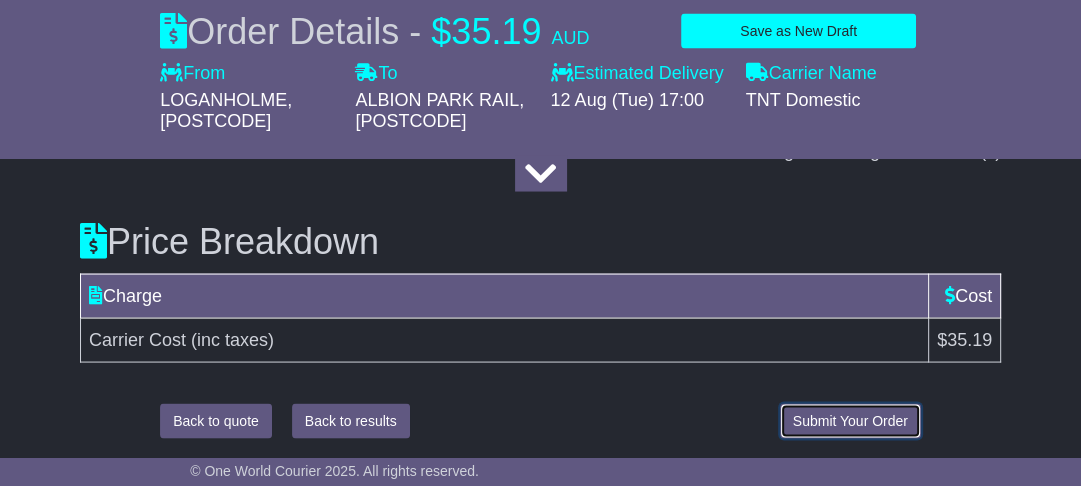 click on "Submit Your Order" at bounding box center [850, 421] 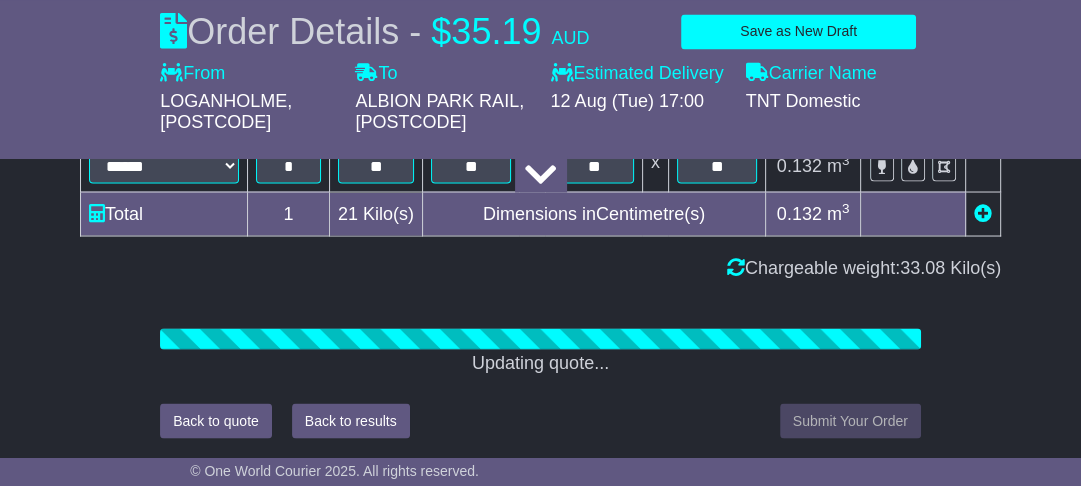 scroll, scrollTop: 2724, scrollLeft: 0, axis: vertical 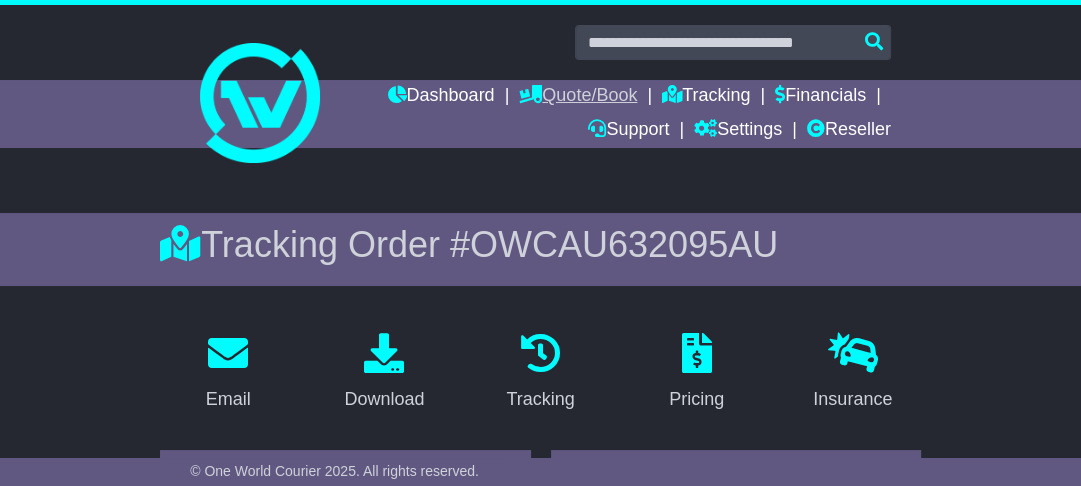 click on "Quote/Book" at bounding box center [578, 97] 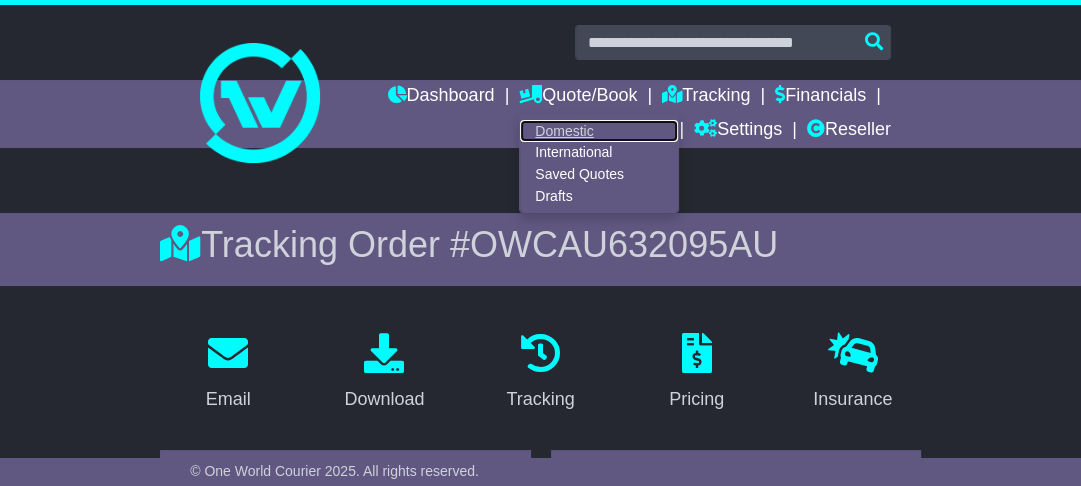 click on "Domestic" at bounding box center (599, 131) 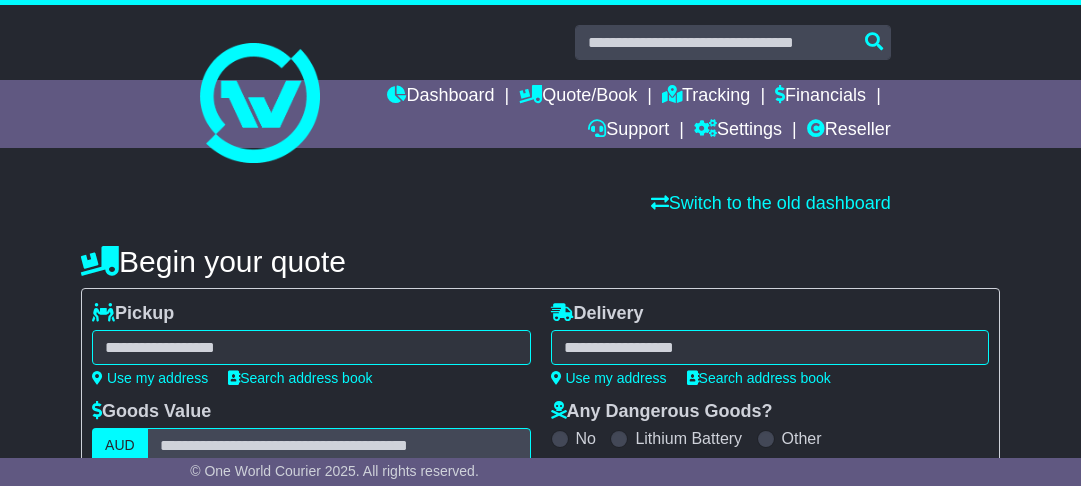 scroll, scrollTop: 0, scrollLeft: 0, axis: both 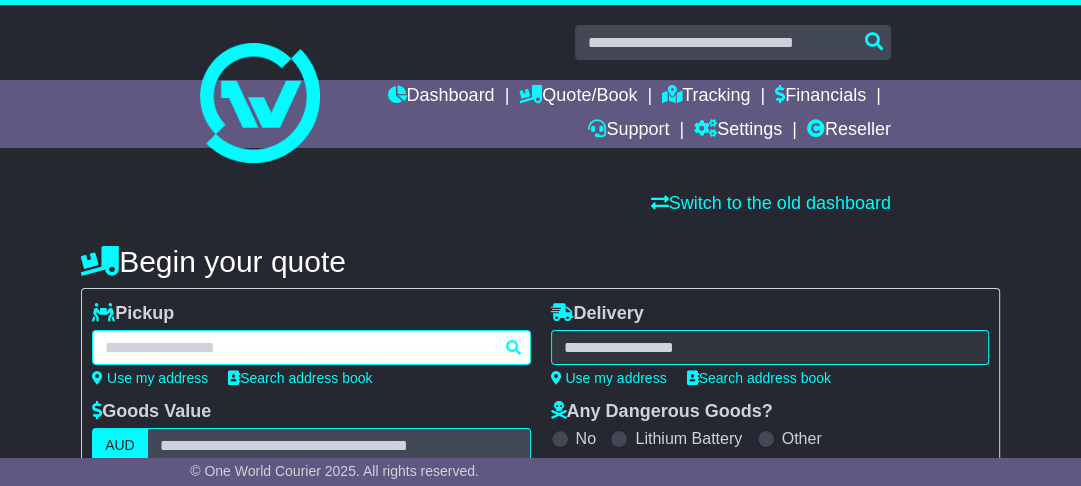 click at bounding box center [311, 347] 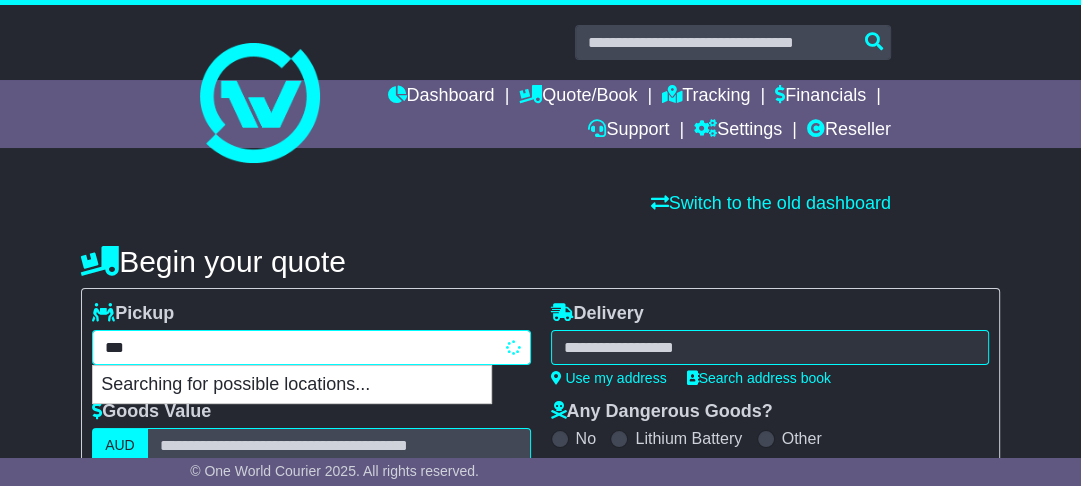 type on "****" 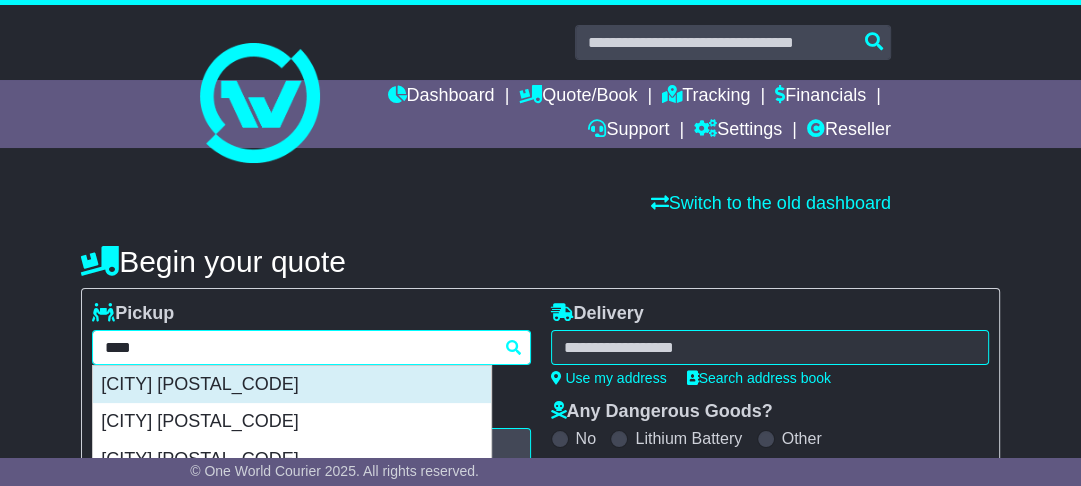click on "[CITY] [POSTAL_CODE]" at bounding box center (292, 385) 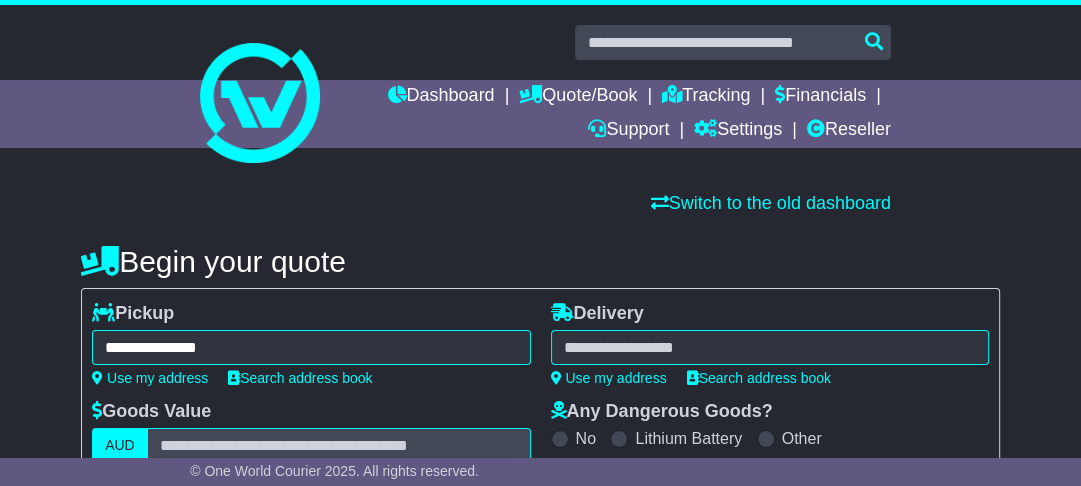 type on "**********" 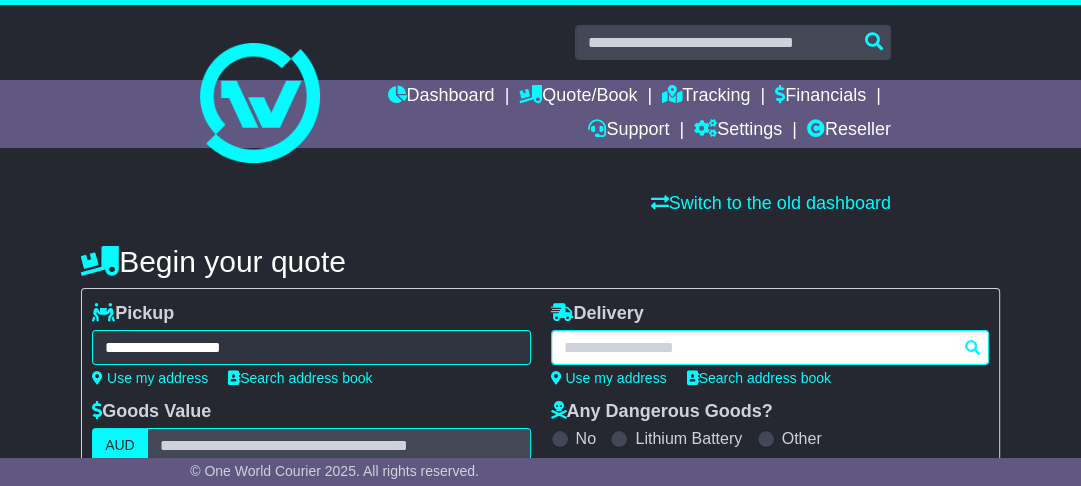 click at bounding box center [770, 347] 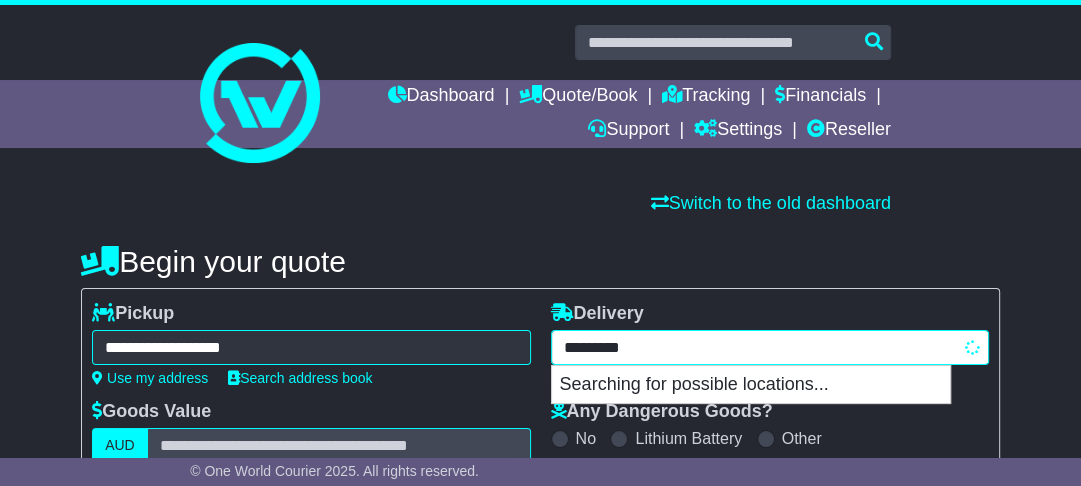type on "**********" 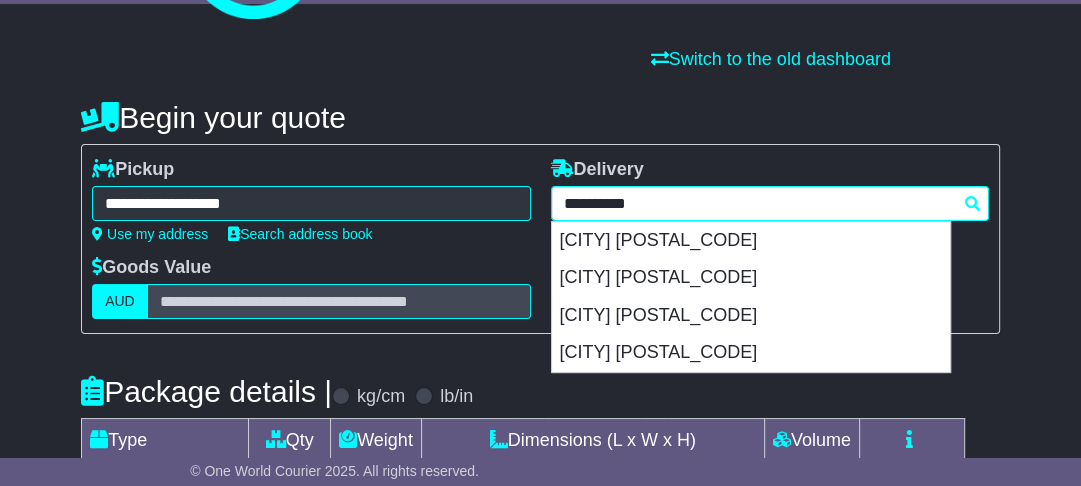 scroll, scrollTop: 160, scrollLeft: 0, axis: vertical 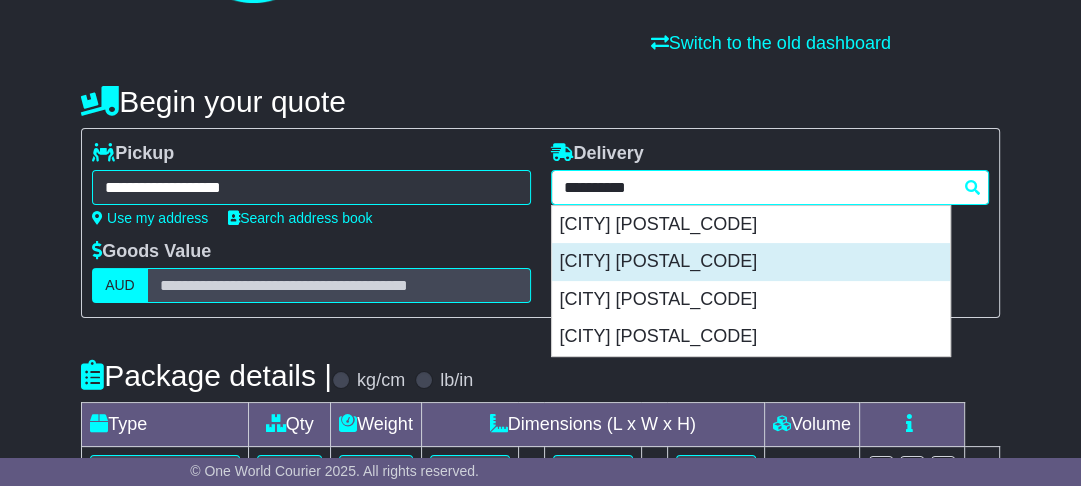 click on "[CITY] [POSTAL_CODE]" at bounding box center (751, 262) 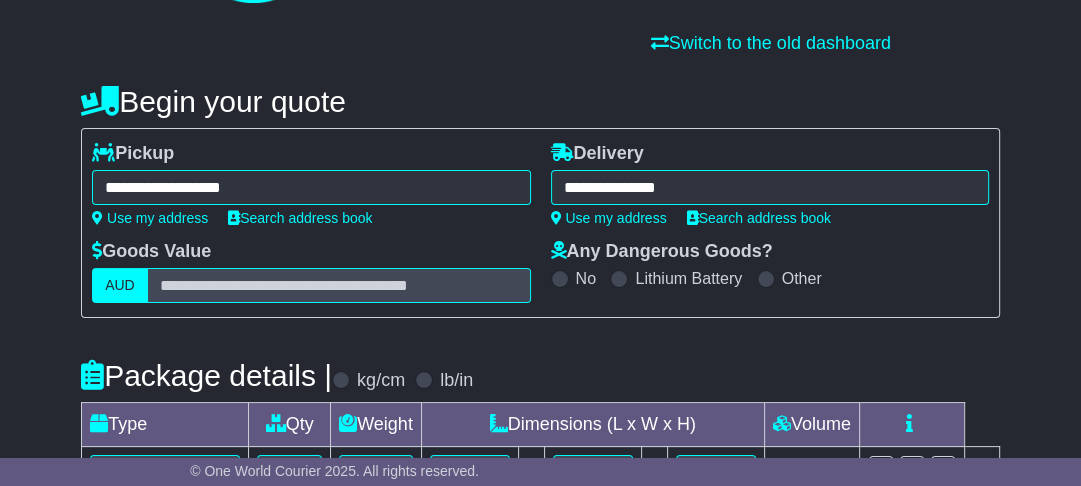type on "**********" 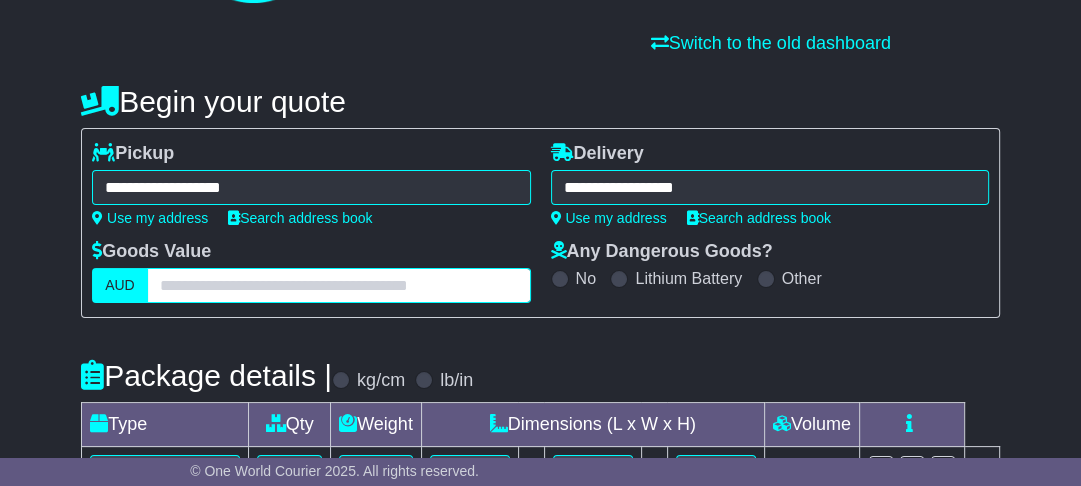 click at bounding box center [339, 285] 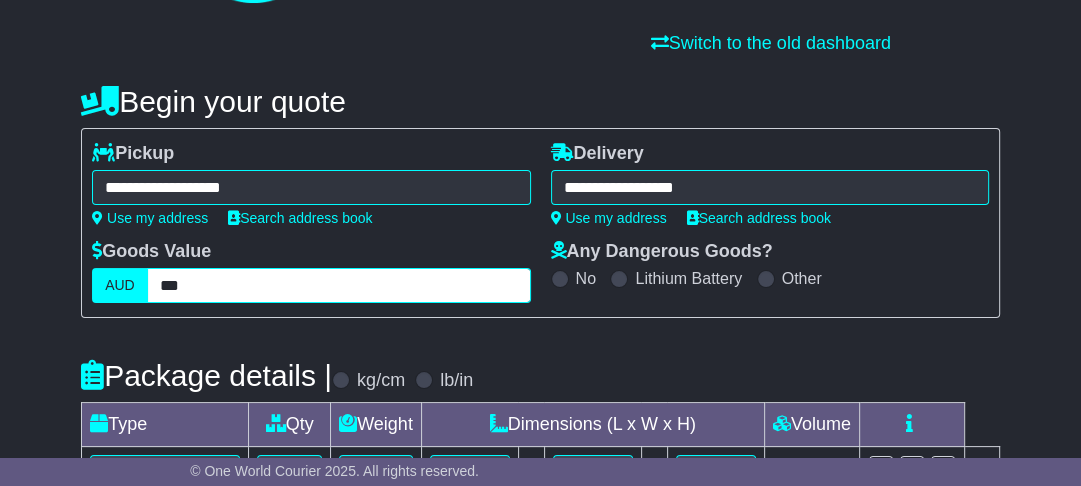 scroll, scrollTop: 400, scrollLeft: 0, axis: vertical 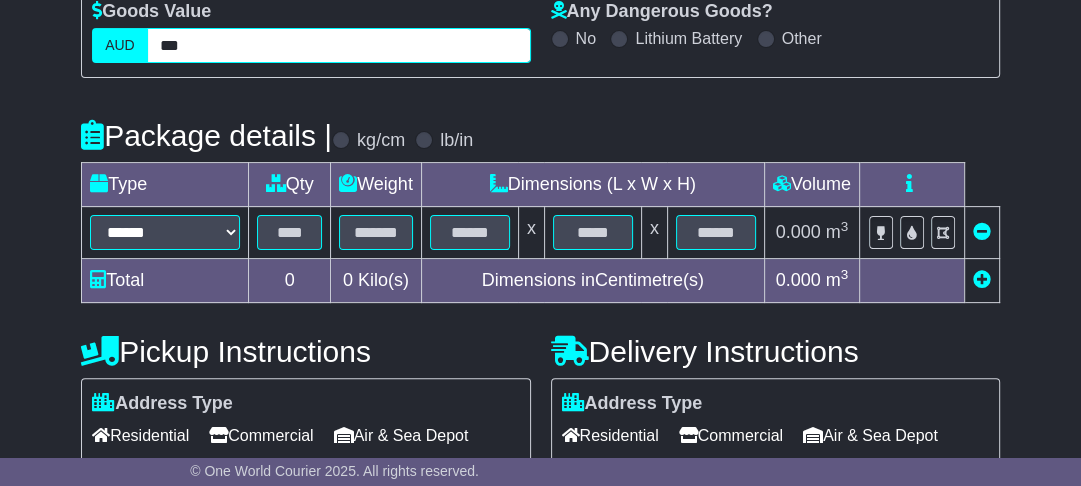 type on "***" 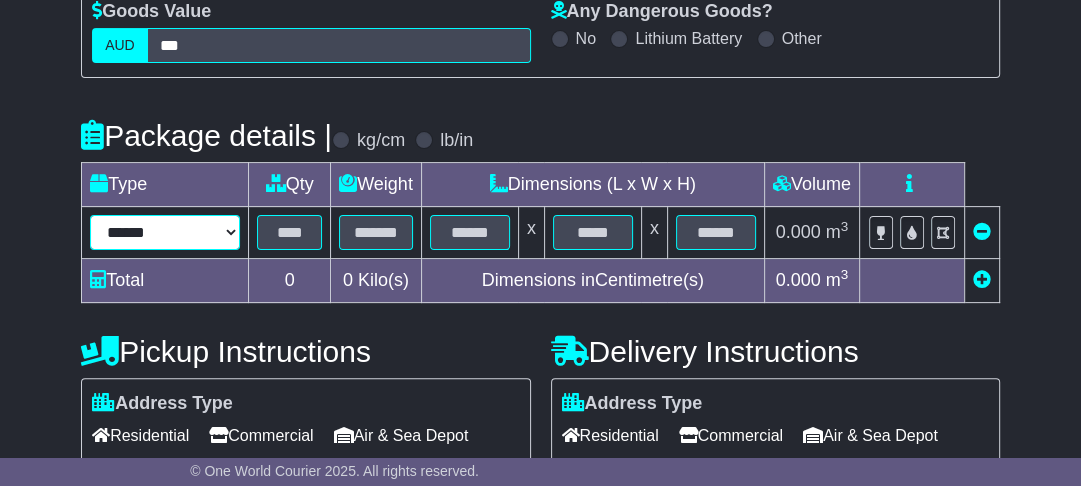 click on "****** ****** *** ******** ***** **** **** ****** *** *******" at bounding box center [165, 232] 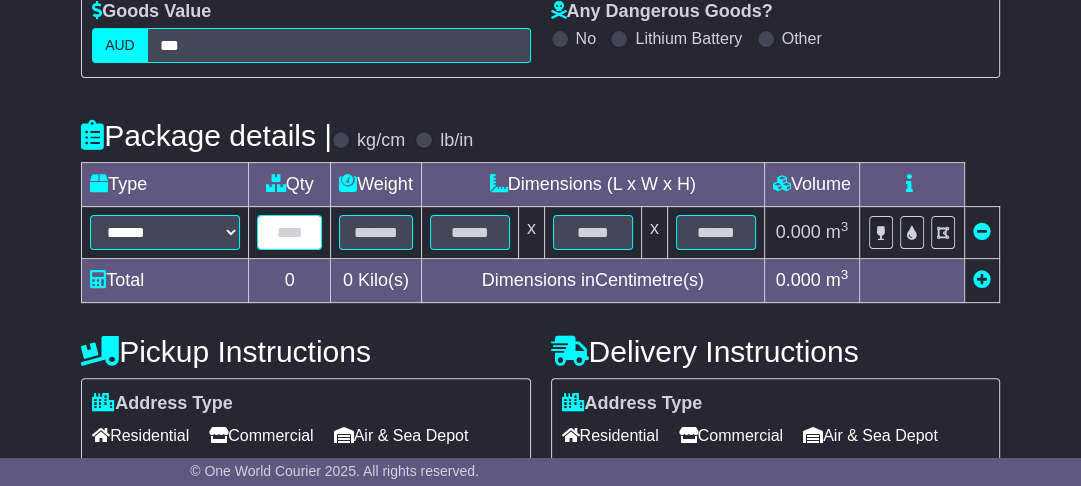 click at bounding box center (289, 232) 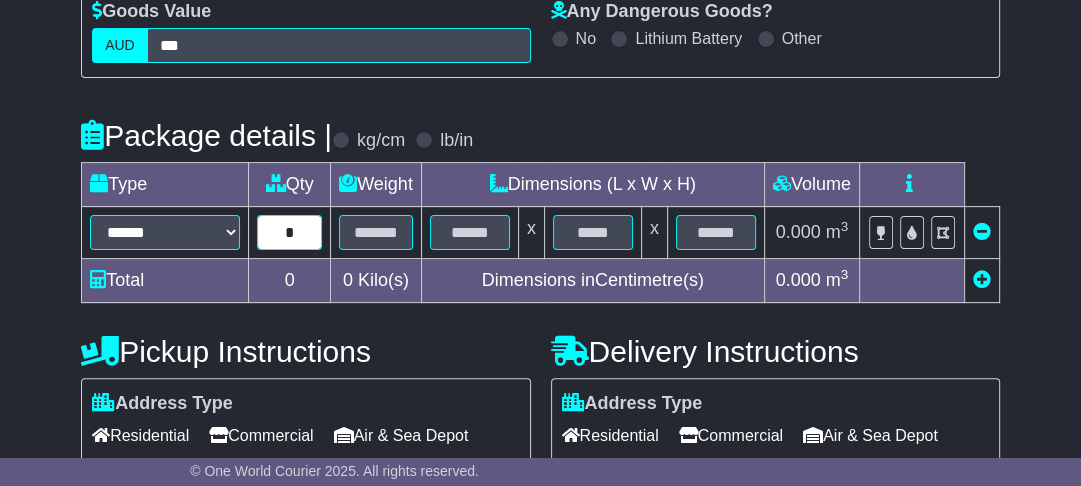 type on "*" 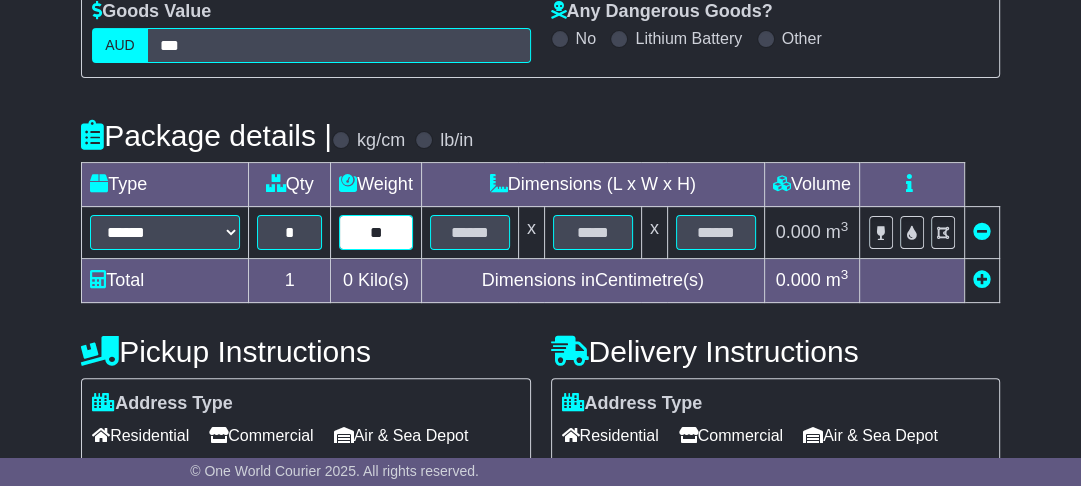 type on "*" 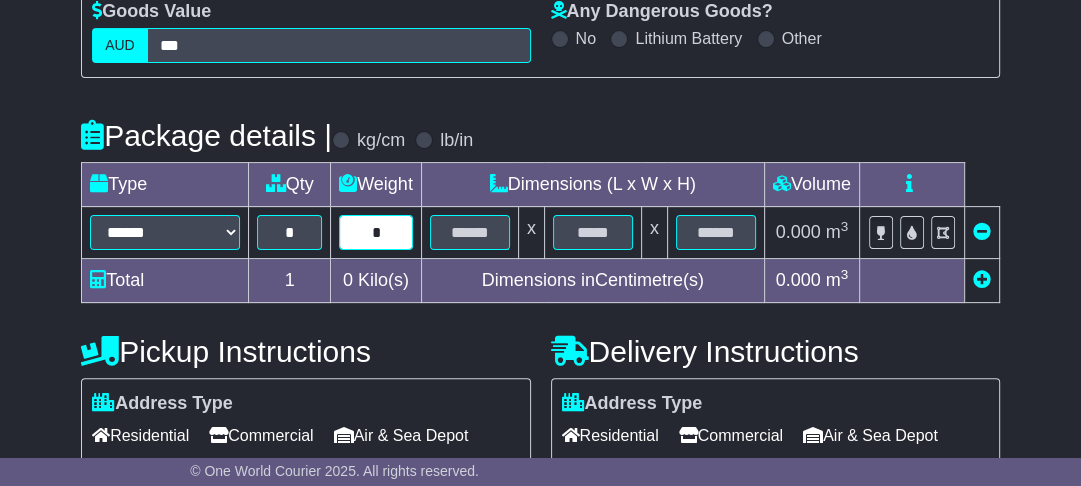type on "*" 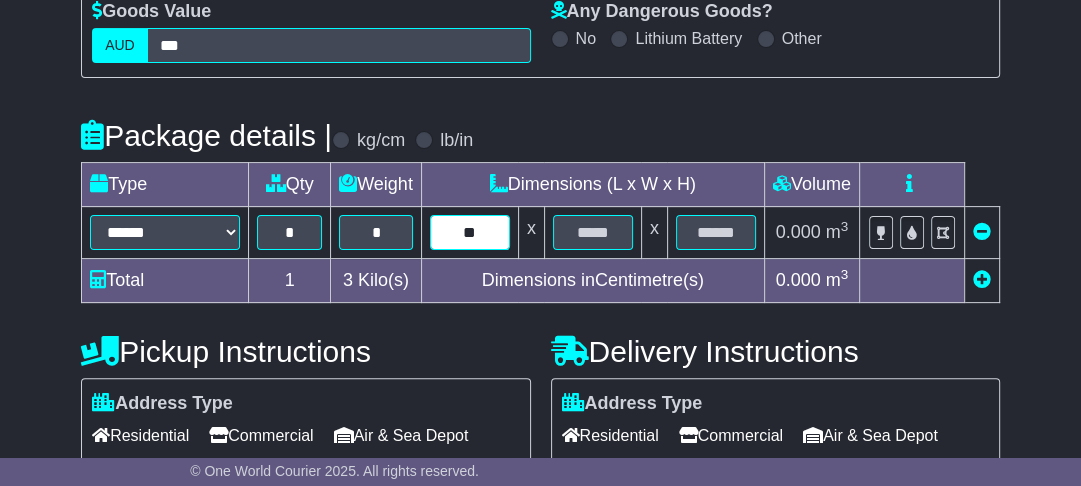 type on "**" 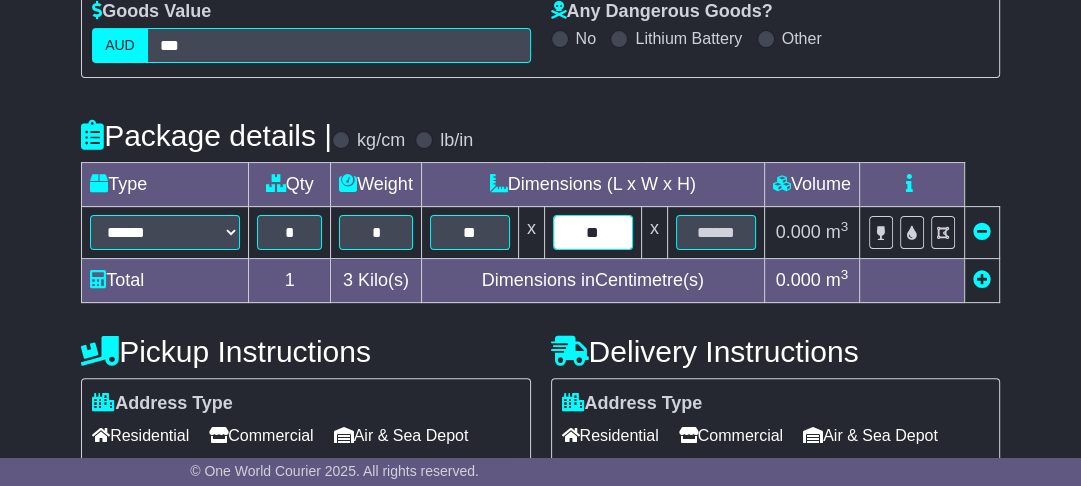 type on "**" 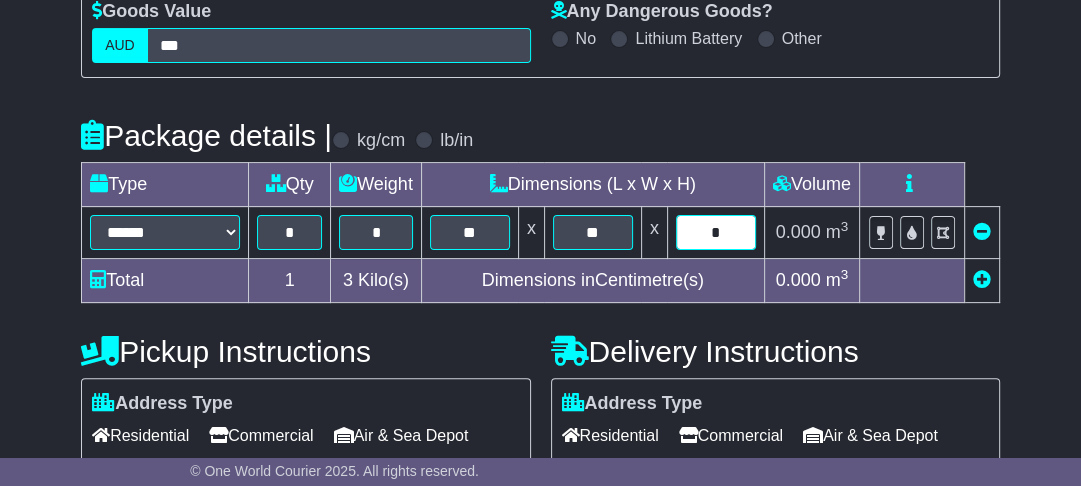 type on "*" 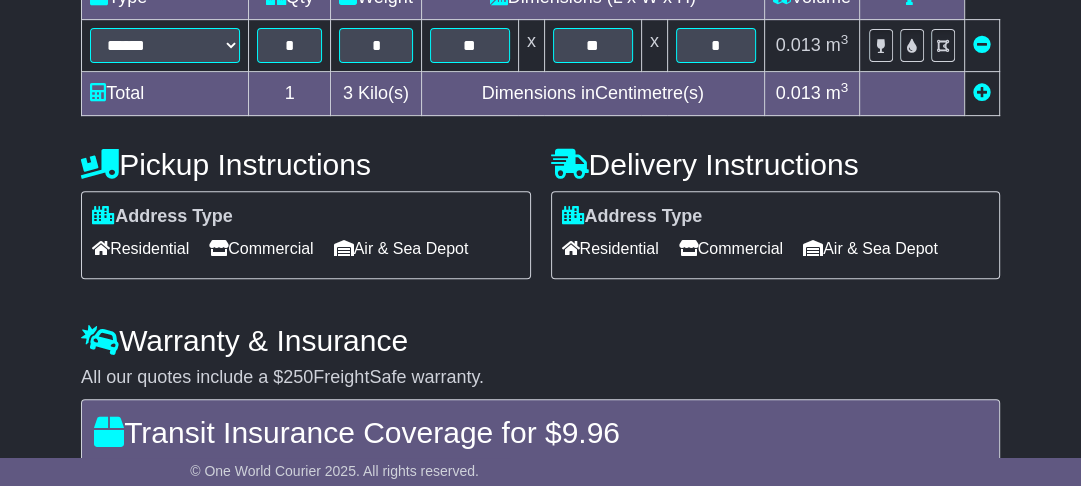 scroll, scrollTop: 501, scrollLeft: 0, axis: vertical 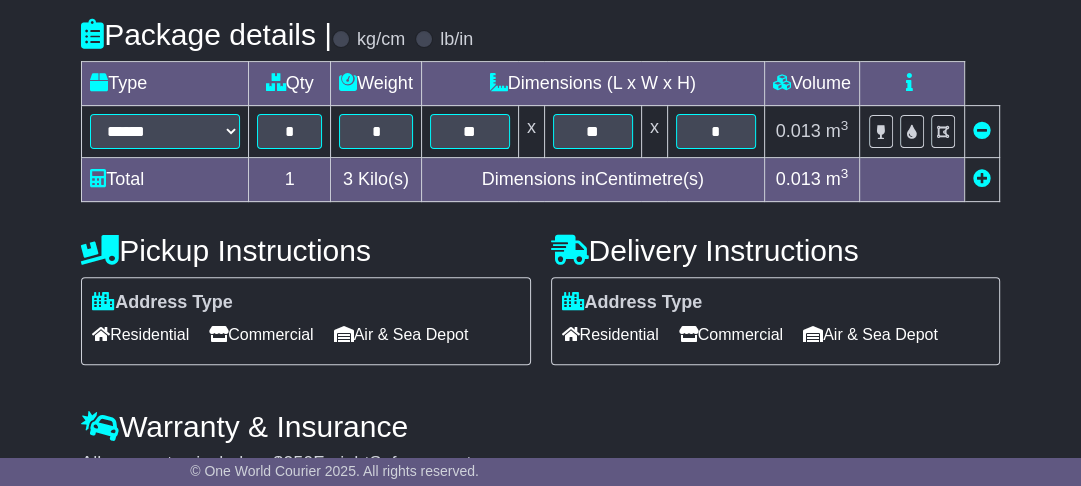 click on "Commercial" at bounding box center [261, 334] 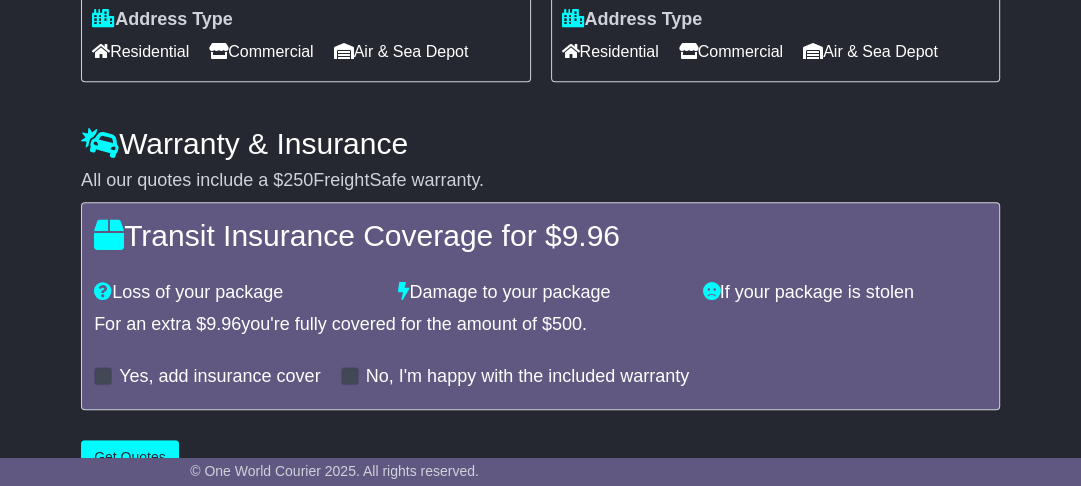 scroll, scrollTop: 823, scrollLeft: 0, axis: vertical 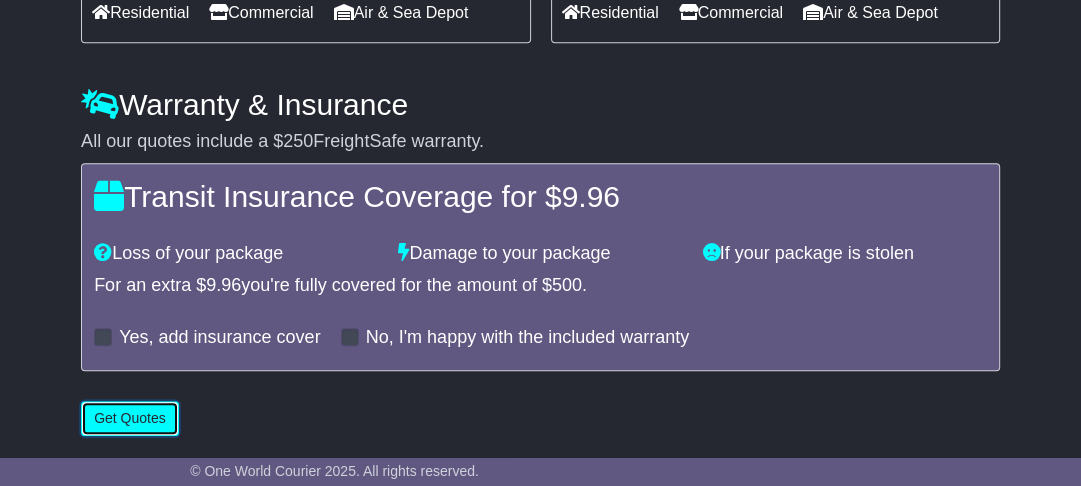 click on "Get Quotes" at bounding box center (130, 418) 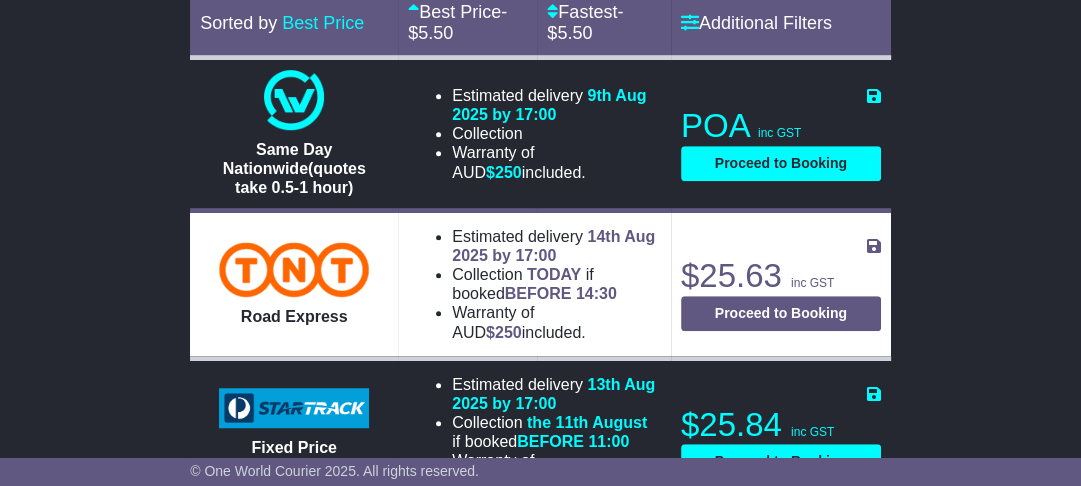 scroll, scrollTop: 904, scrollLeft: 0, axis: vertical 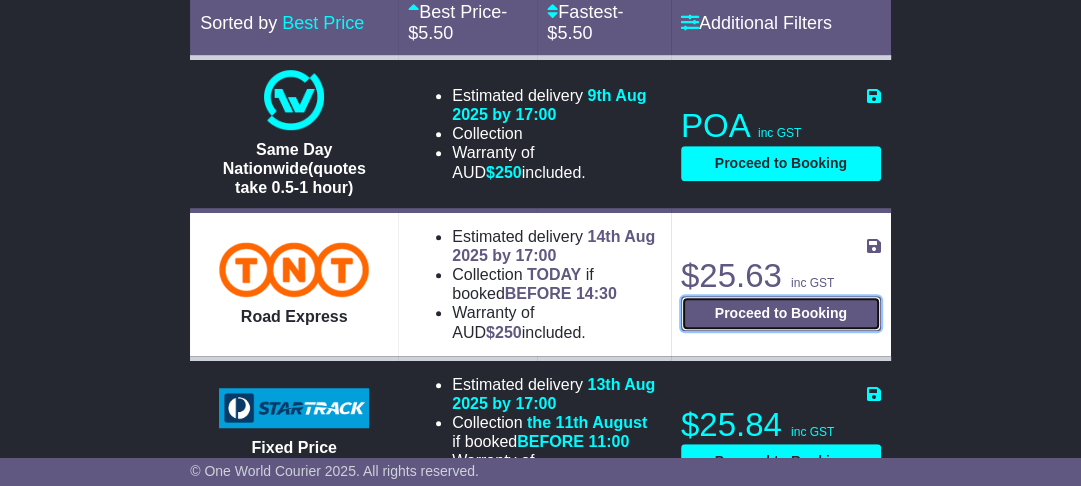 click on "Proceed to Booking" at bounding box center (781, 313) 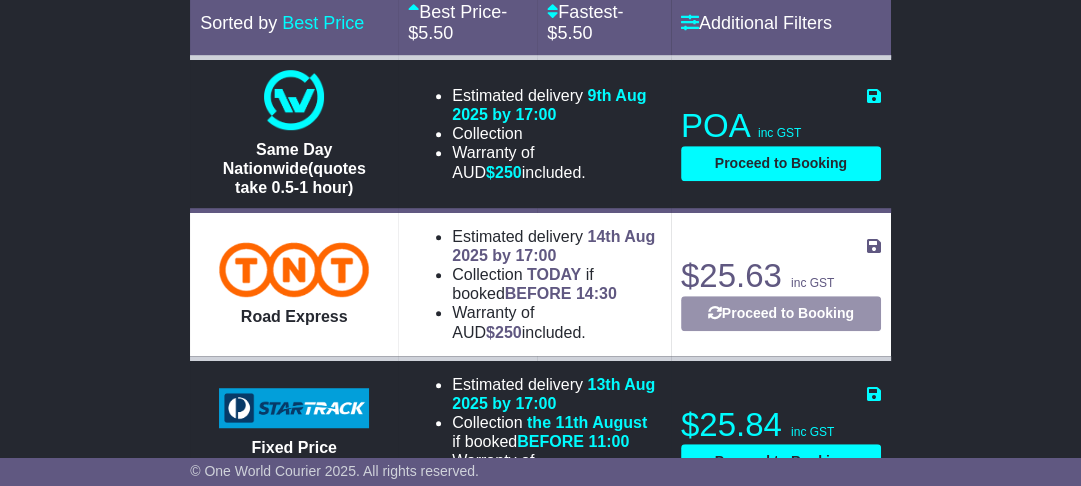 select on "****" 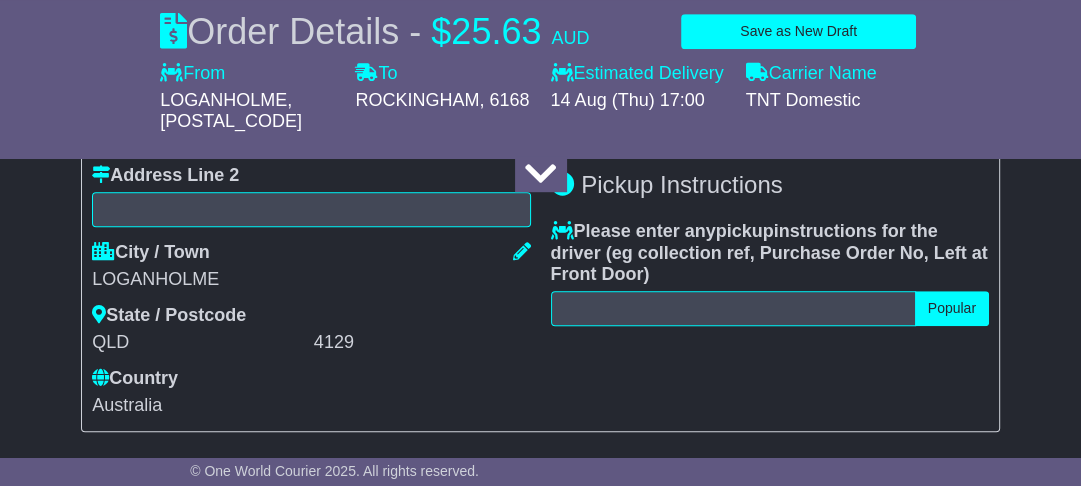 select 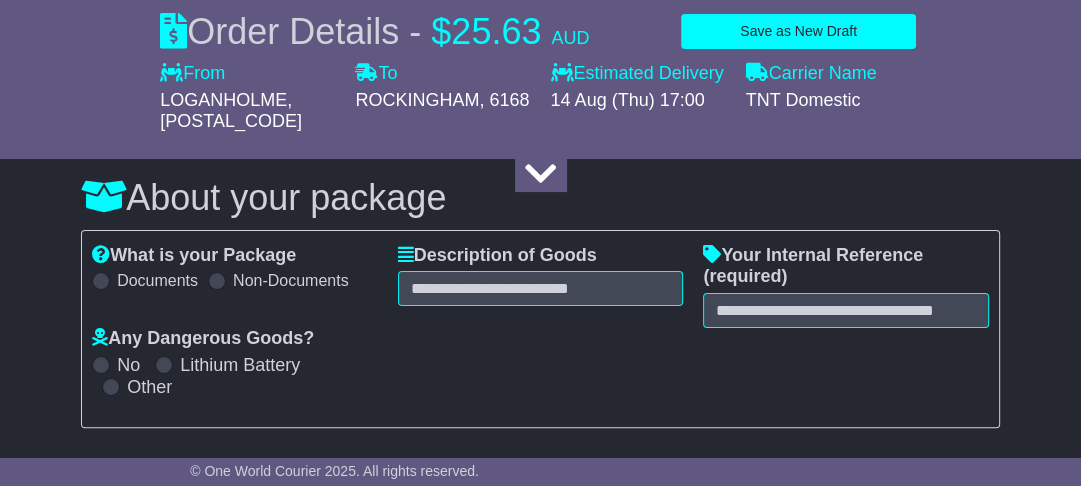 scroll, scrollTop: 160, scrollLeft: 0, axis: vertical 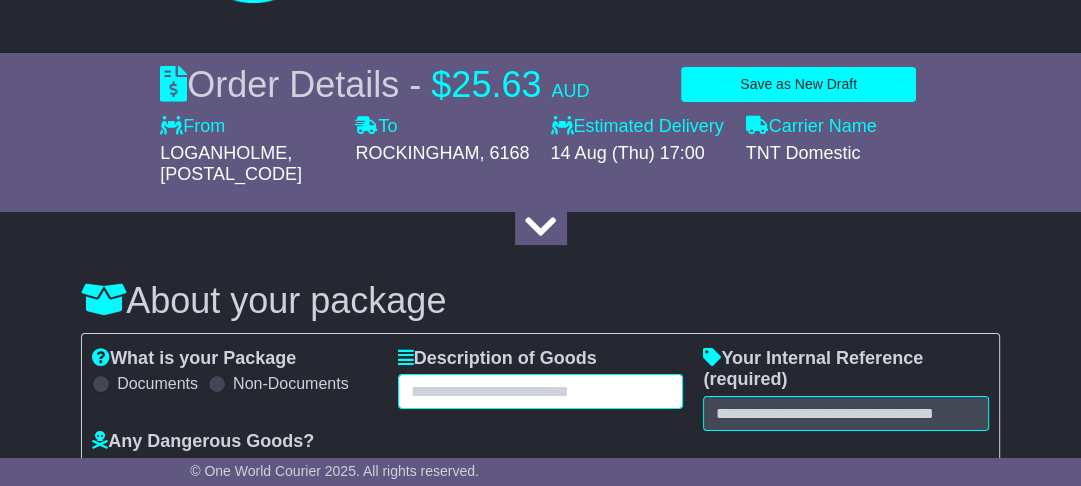 click at bounding box center (541, 391) 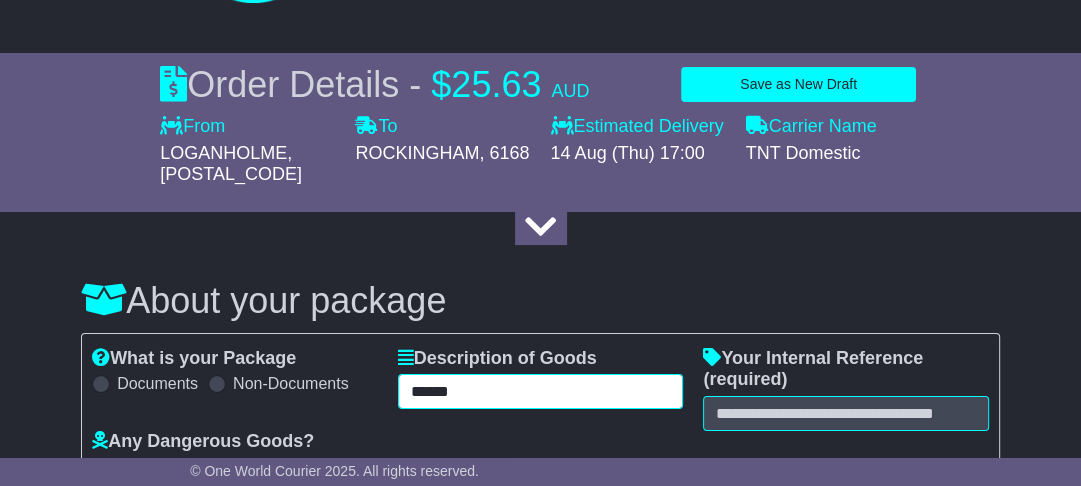 type on "******" 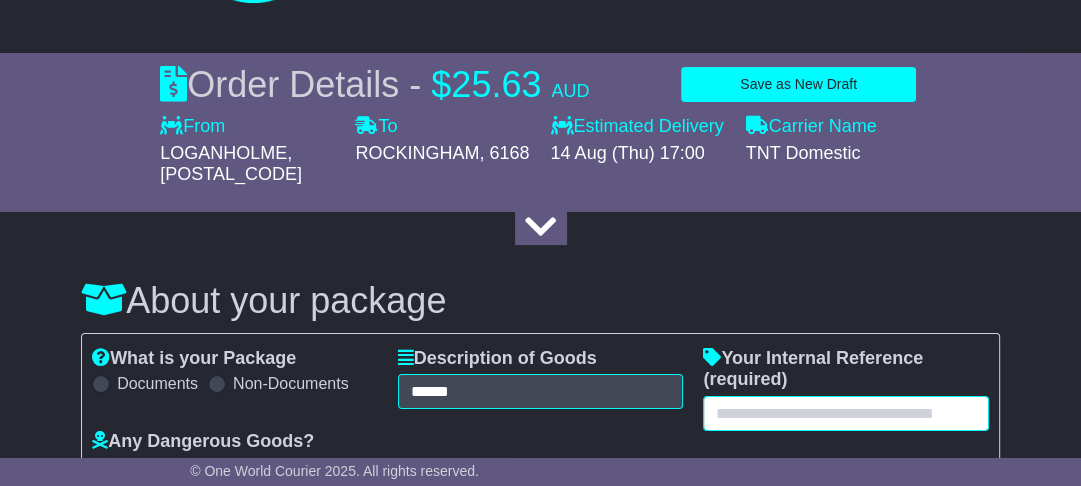 click at bounding box center [846, 413] 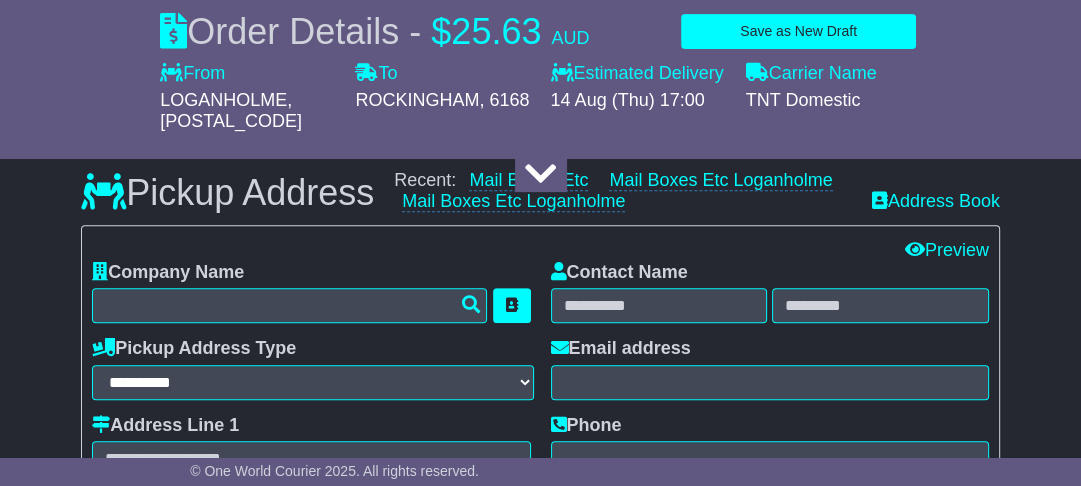 scroll, scrollTop: 480, scrollLeft: 0, axis: vertical 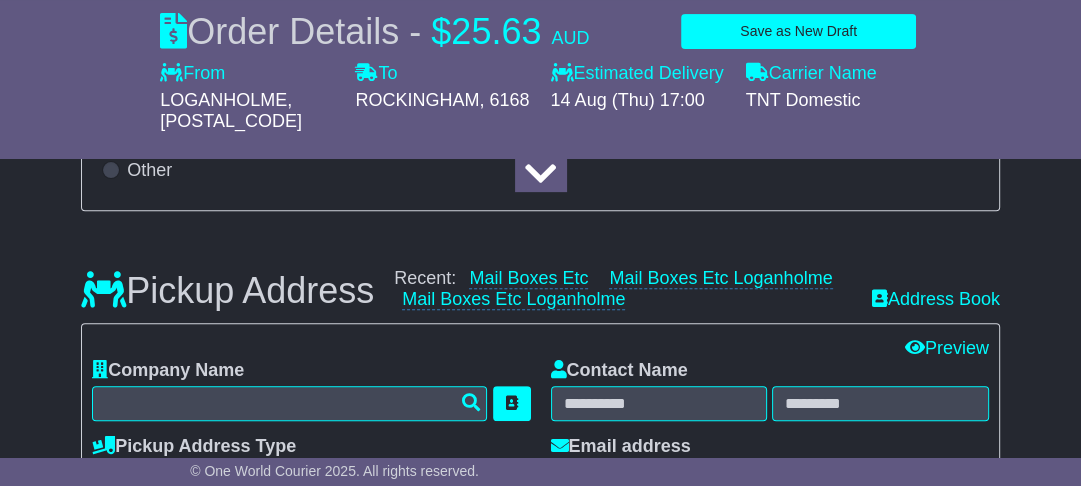 type on "********" 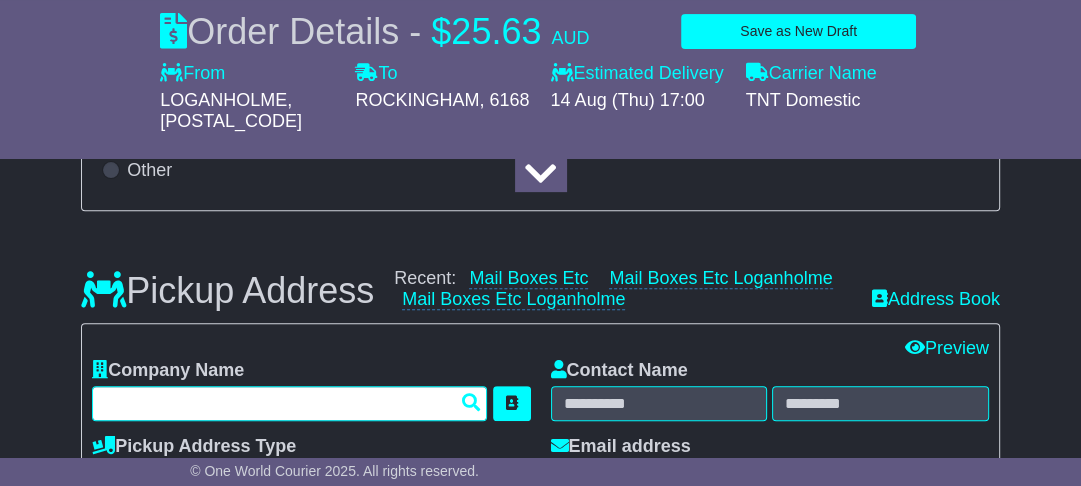 click at bounding box center [289, 403] 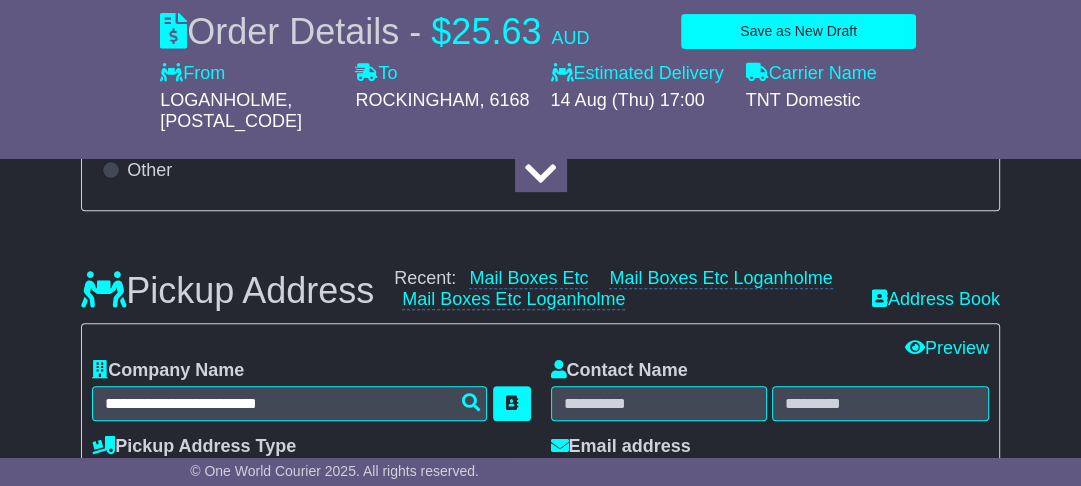 type on "******" 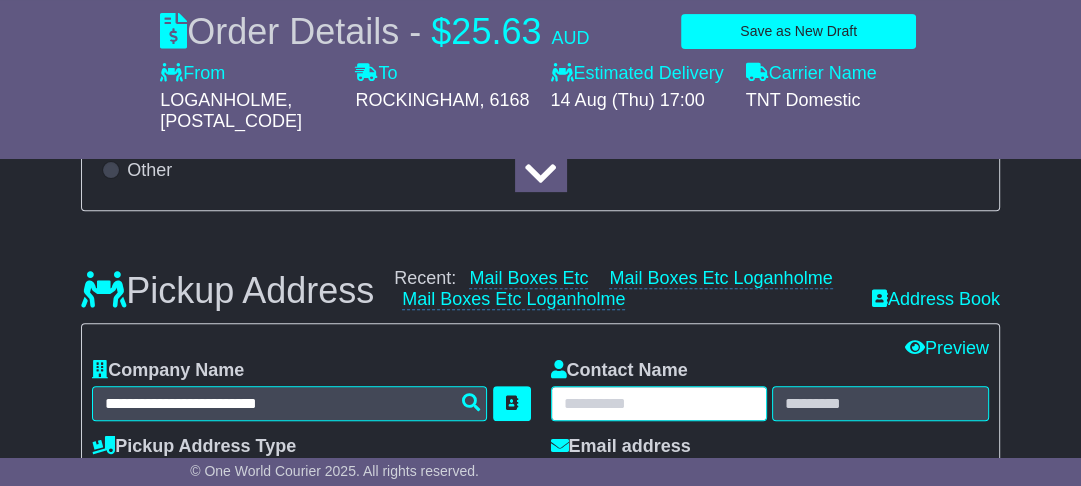 type on "*******" 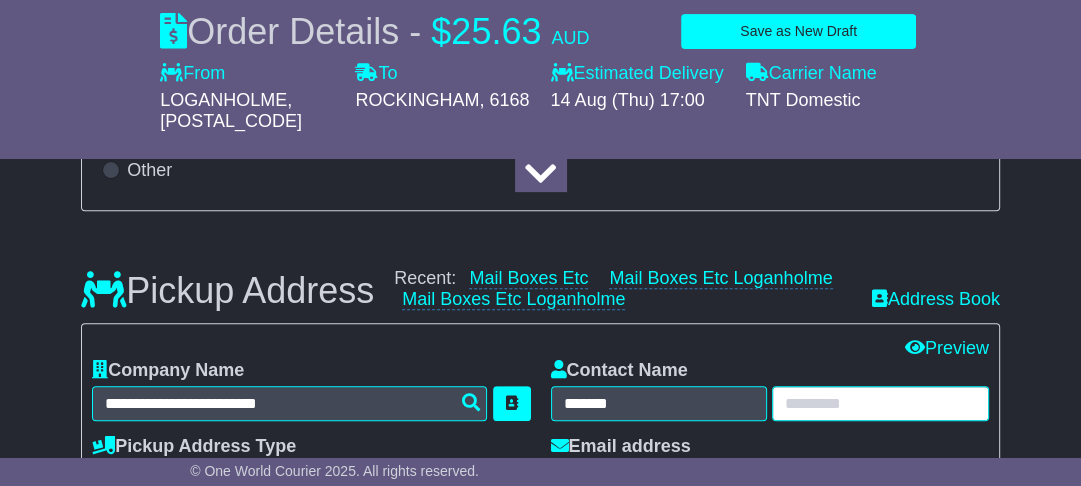 type on "********" 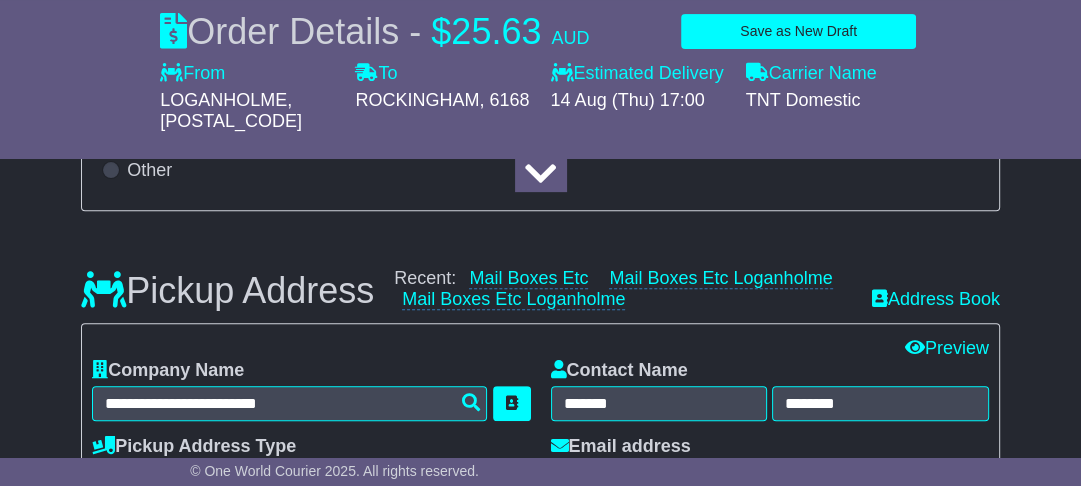 type on "**********" 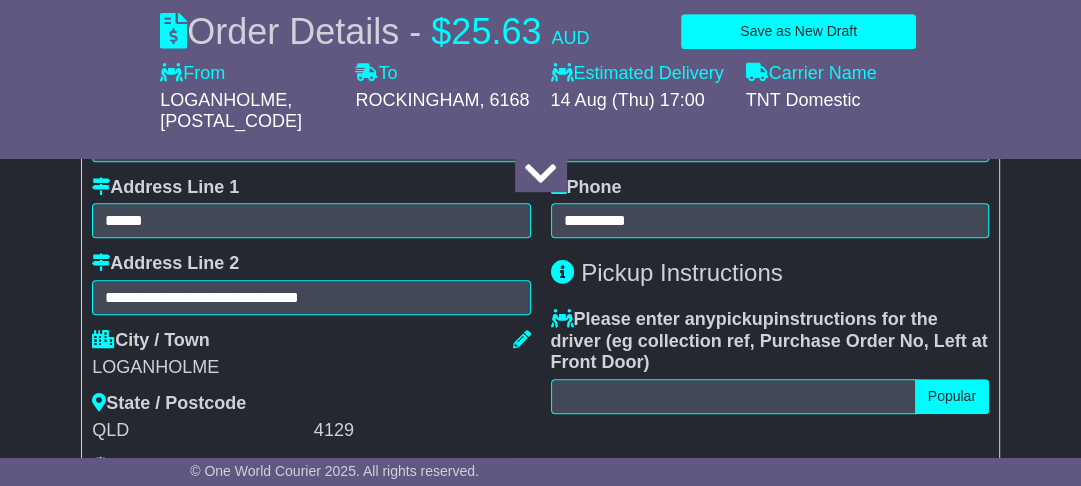 scroll, scrollTop: 880, scrollLeft: 0, axis: vertical 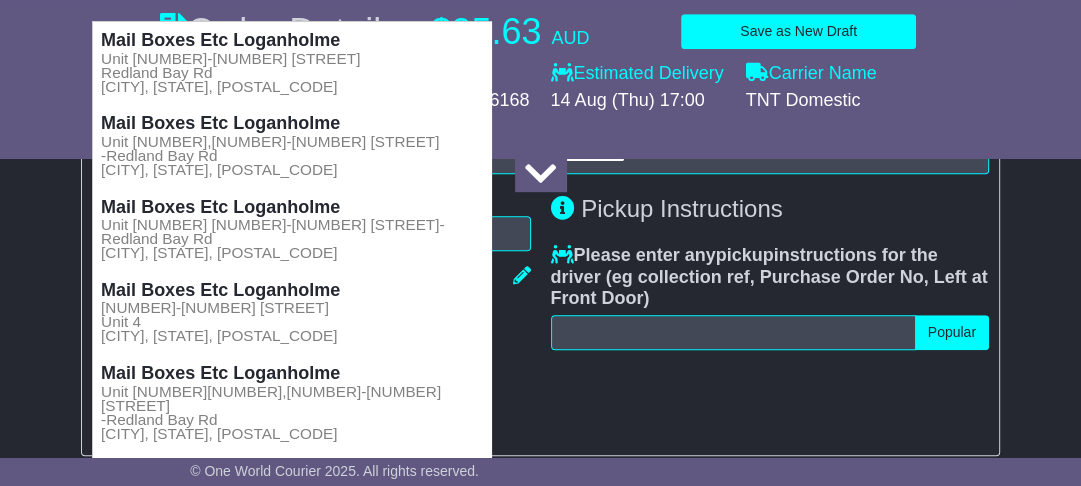 click on "Mail Boxes Etc Loganholme Unit 4 16-18 Beenleigh- Redland Bay Rd   LOGANHOLME, QLD, 4129" at bounding box center [292, 230] 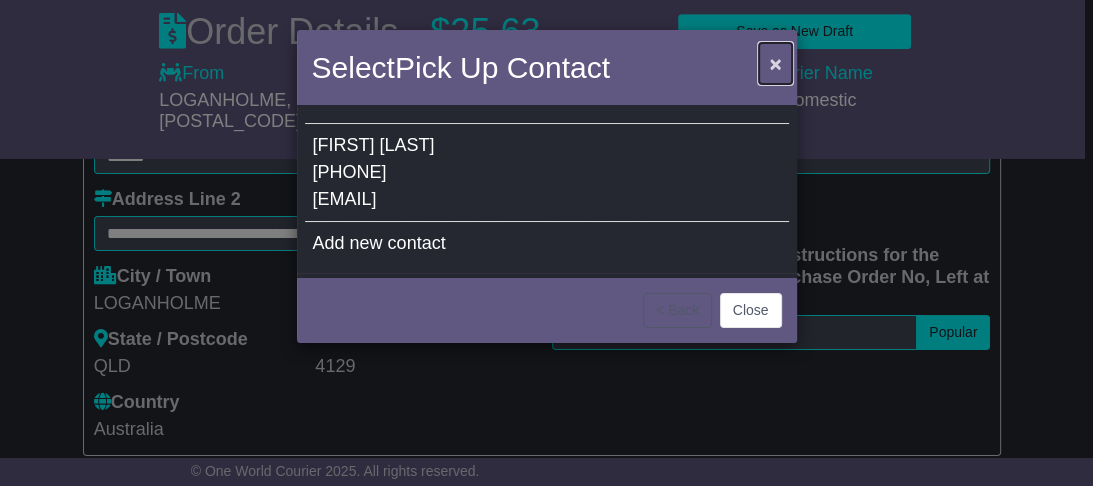 click on "×" at bounding box center [775, 63] 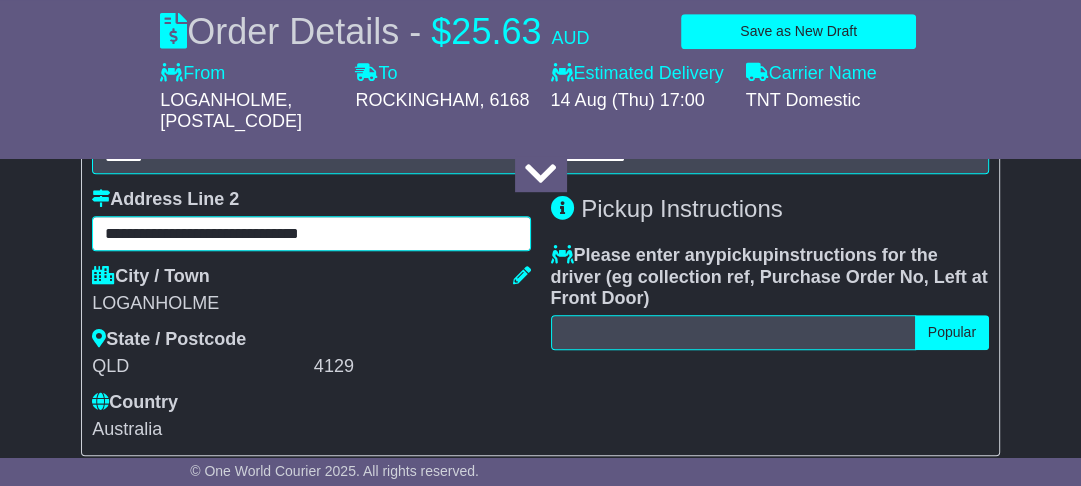 click on "**********" at bounding box center (311, 233) 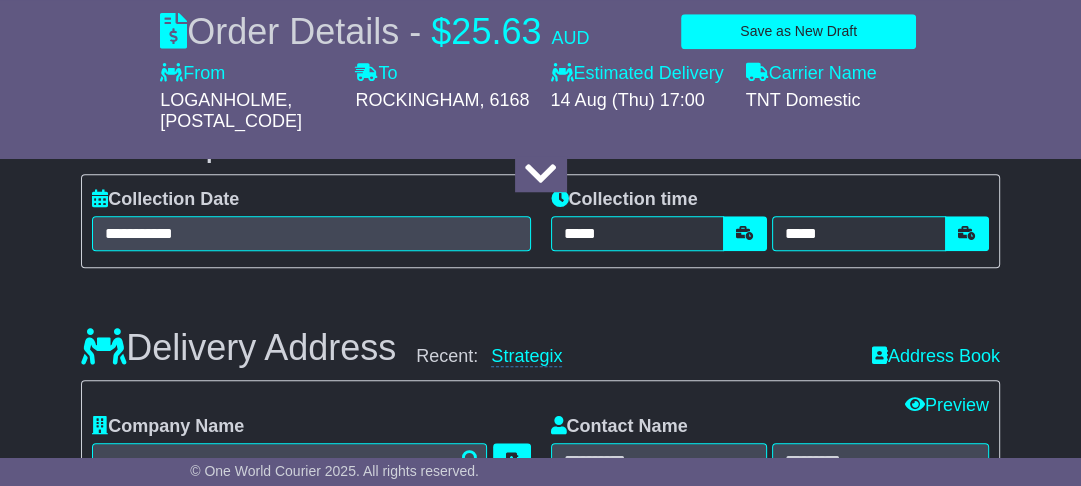 scroll, scrollTop: 1440, scrollLeft: 0, axis: vertical 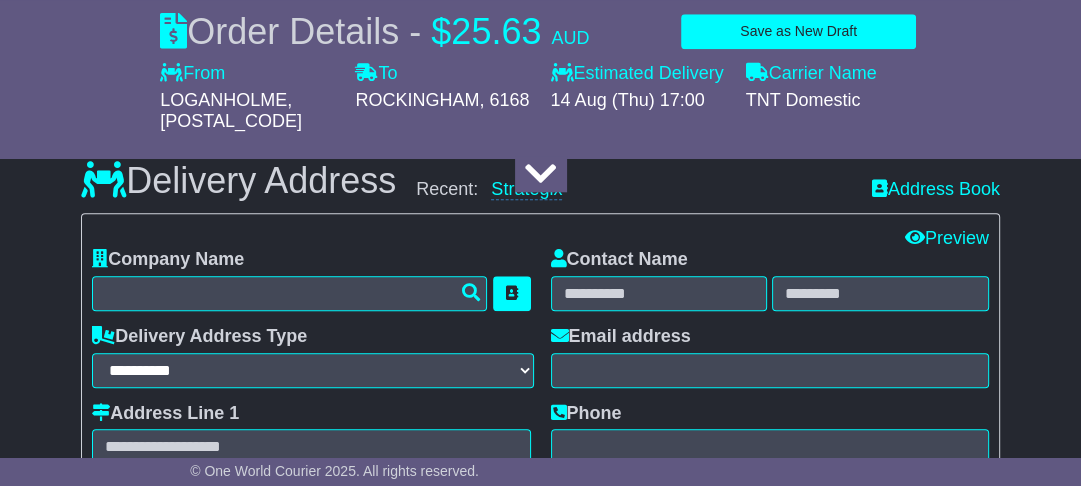 type on "**********" 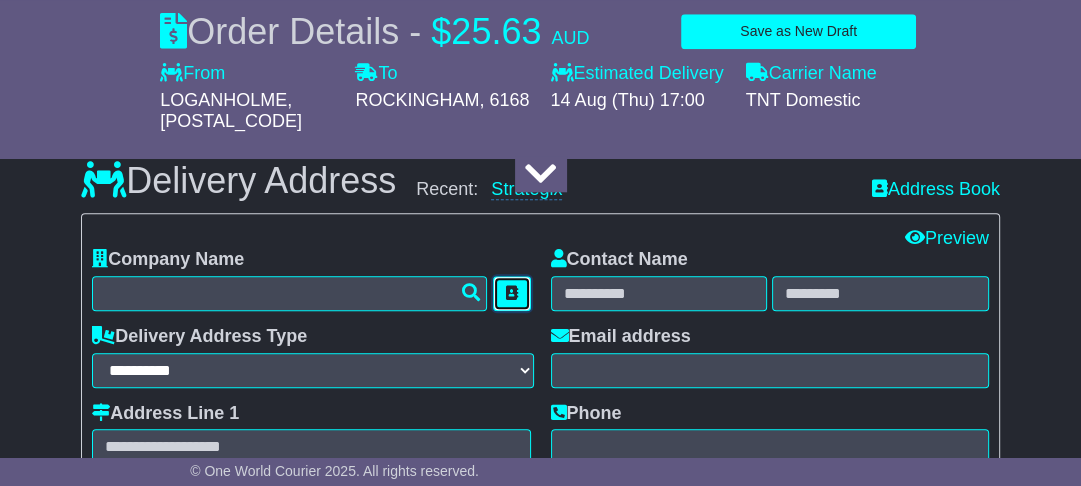 drag, startPoint x: 498, startPoint y: 302, endPoint x: 237, endPoint y: 309, distance: 261.09384 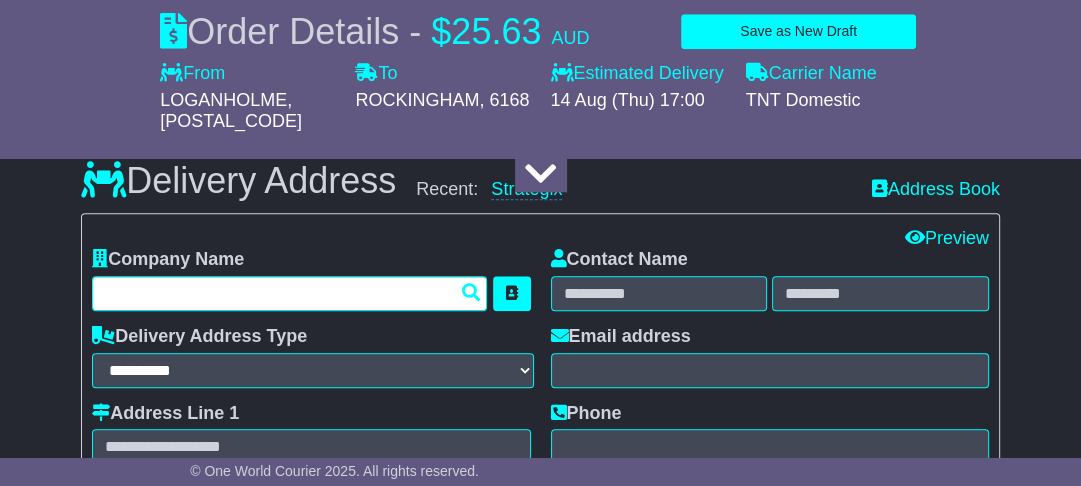 click at bounding box center [289, 293] 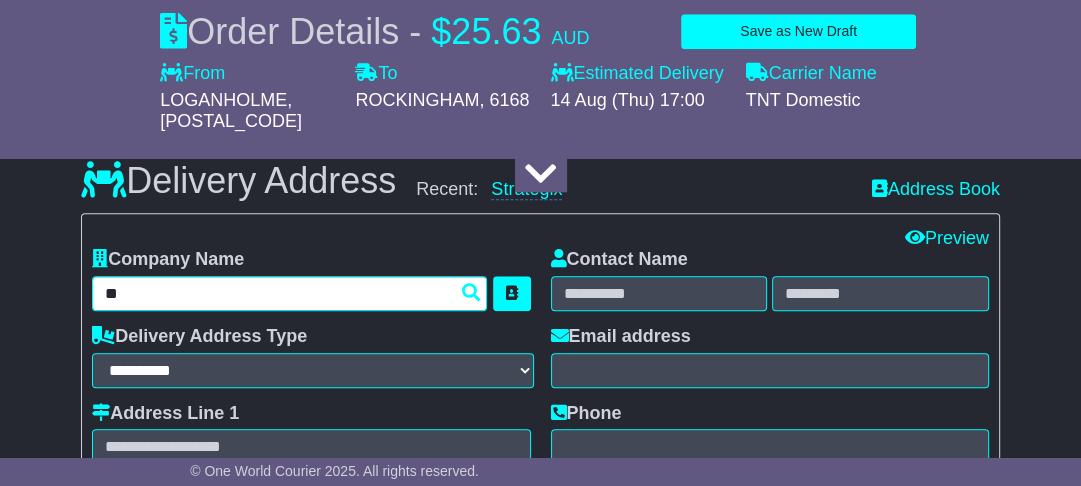 type on "***" 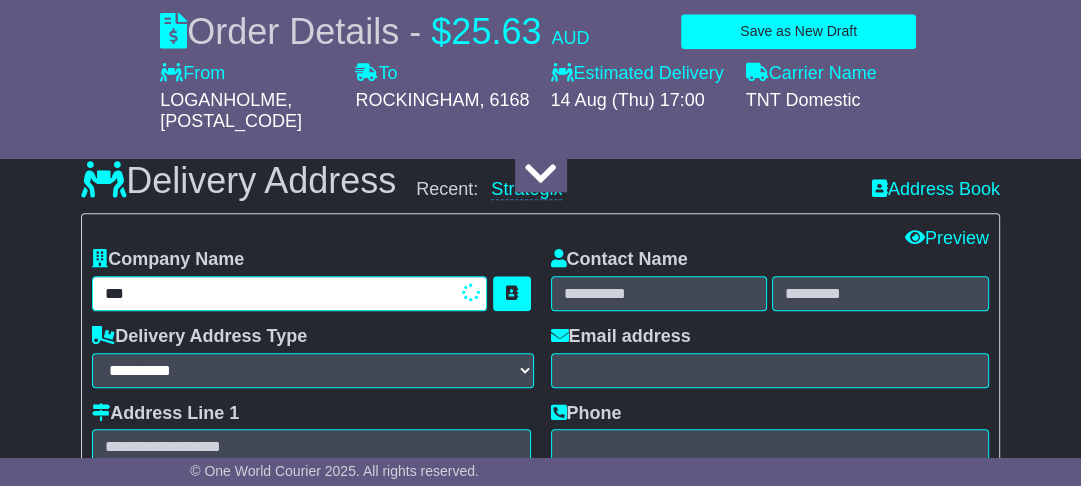 type on "*********" 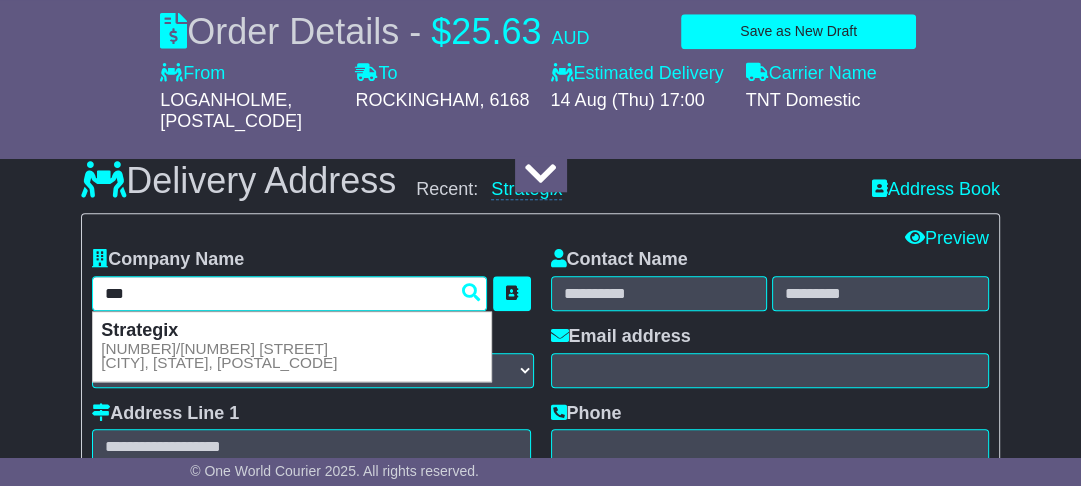 type 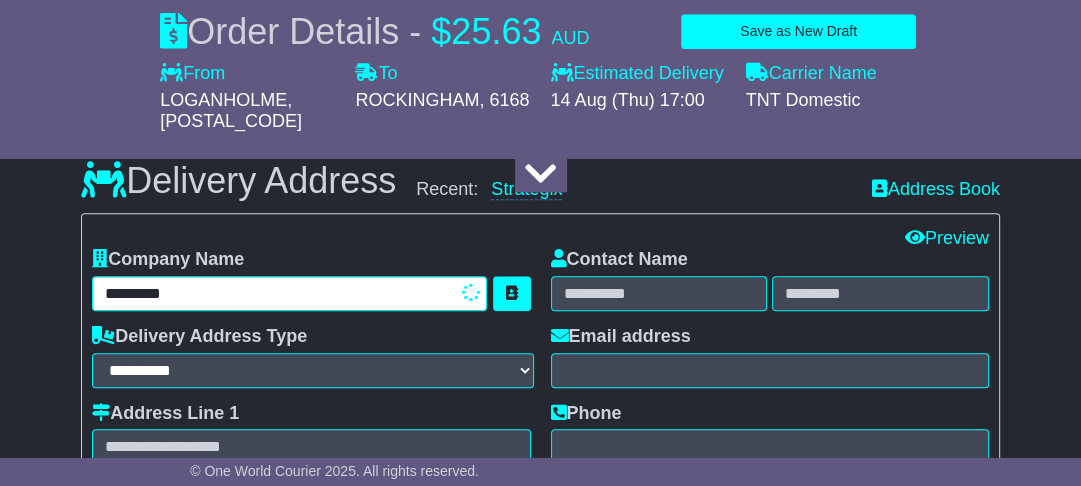 type on "*********" 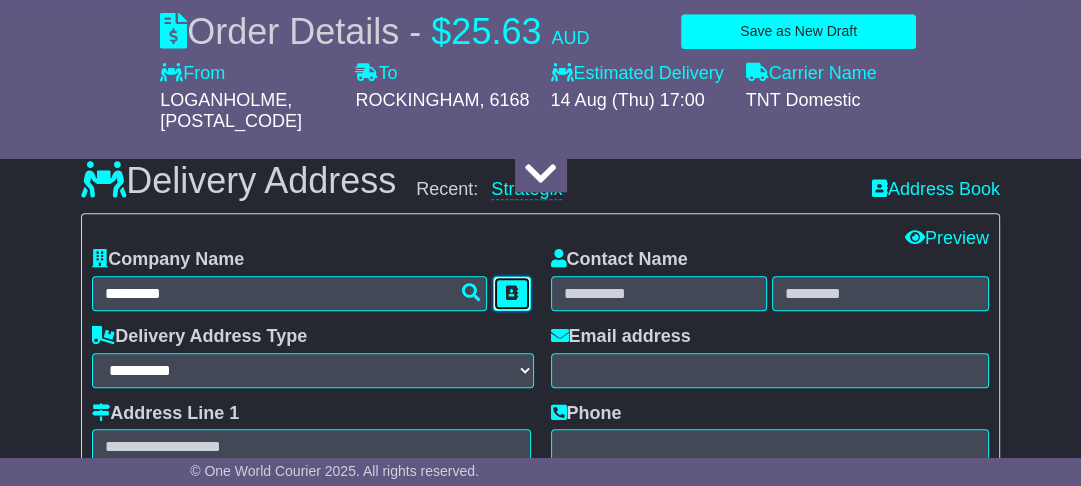 type 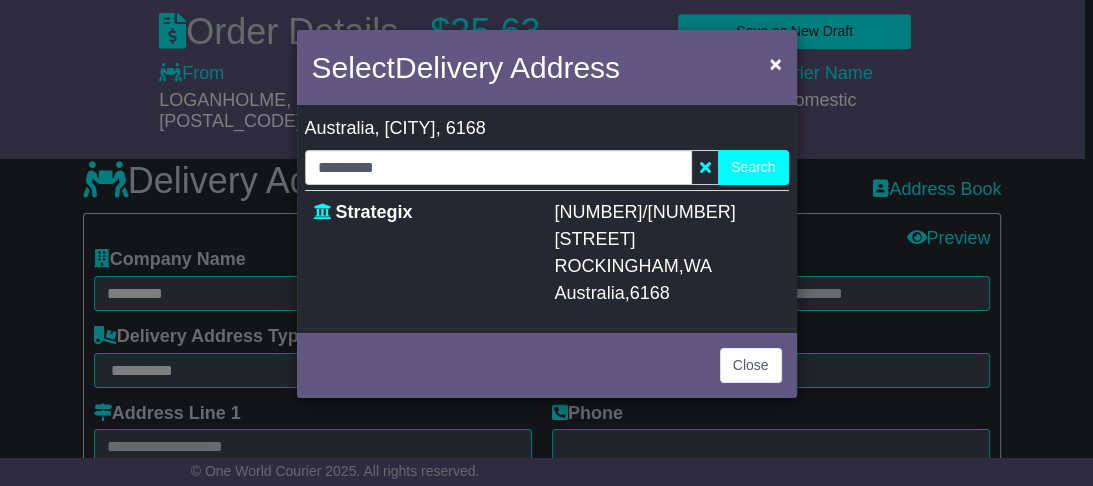 click on "14/16 Commodore Drive
ROCKINGHAM ,  WA
Australia ,  6168" at bounding box center [668, 252] 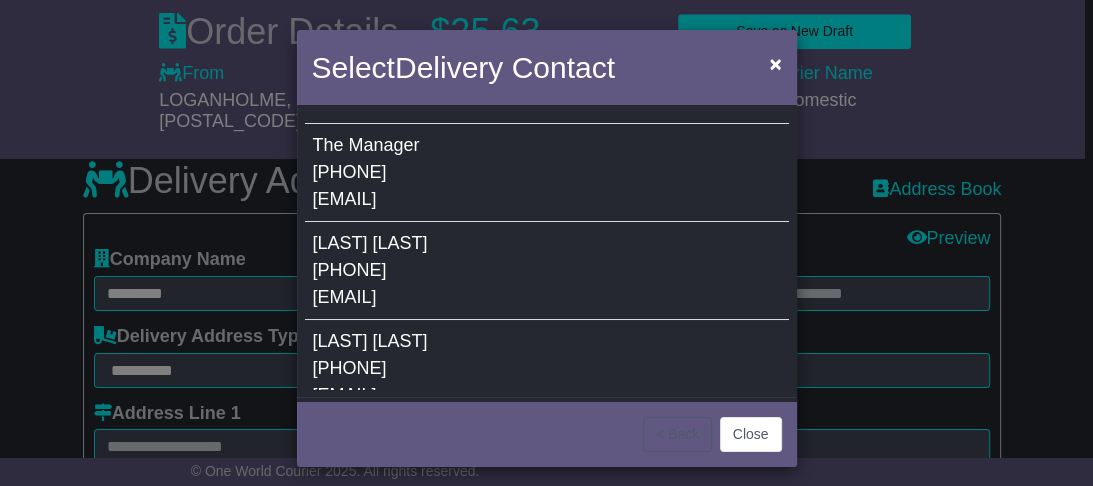 click on "Elam   Semu
0404 159 854
loganholme@mbe.com.au" at bounding box center (547, 271) 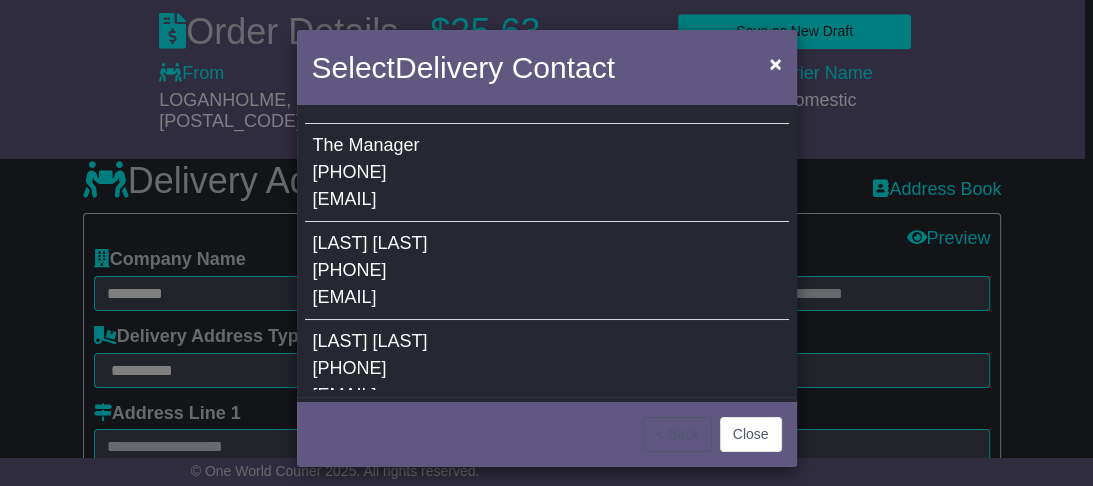 type on "**********" 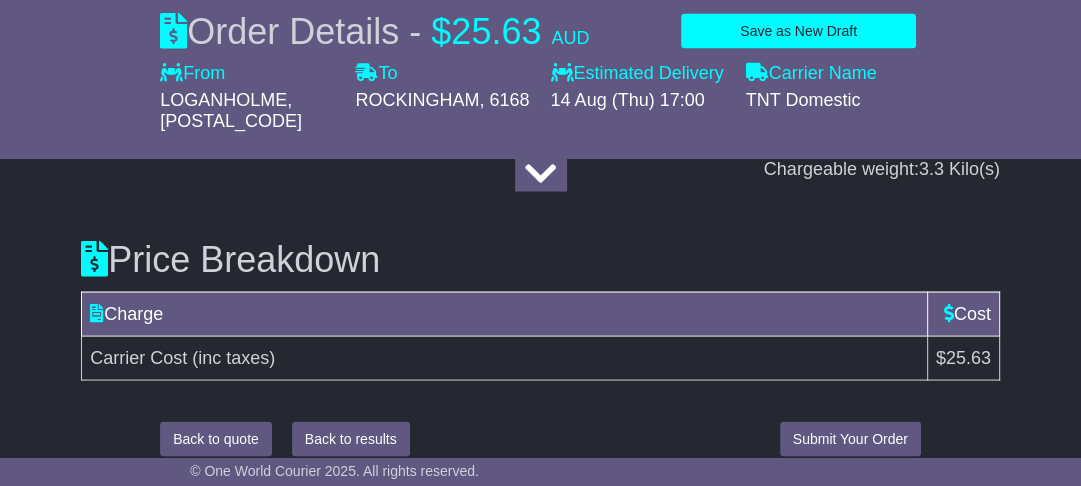 scroll, scrollTop: 2724, scrollLeft: 0, axis: vertical 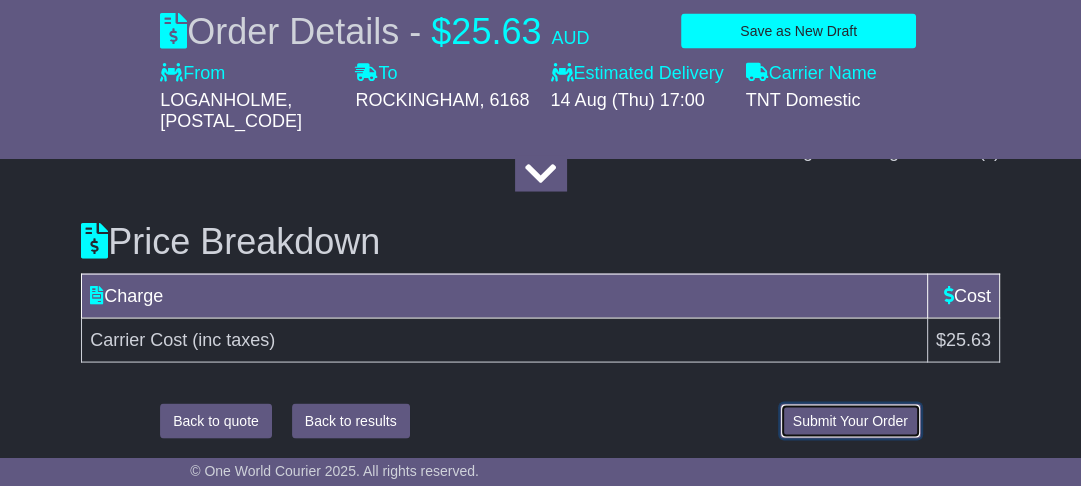 click on "Submit Your Order" at bounding box center [850, 421] 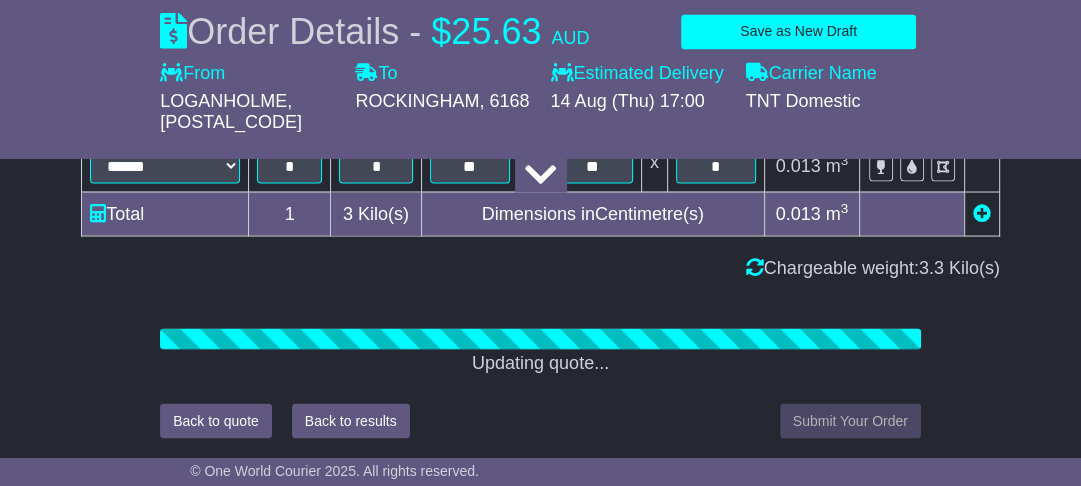 scroll, scrollTop: 2724, scrollLeft: 0, axis: vertical 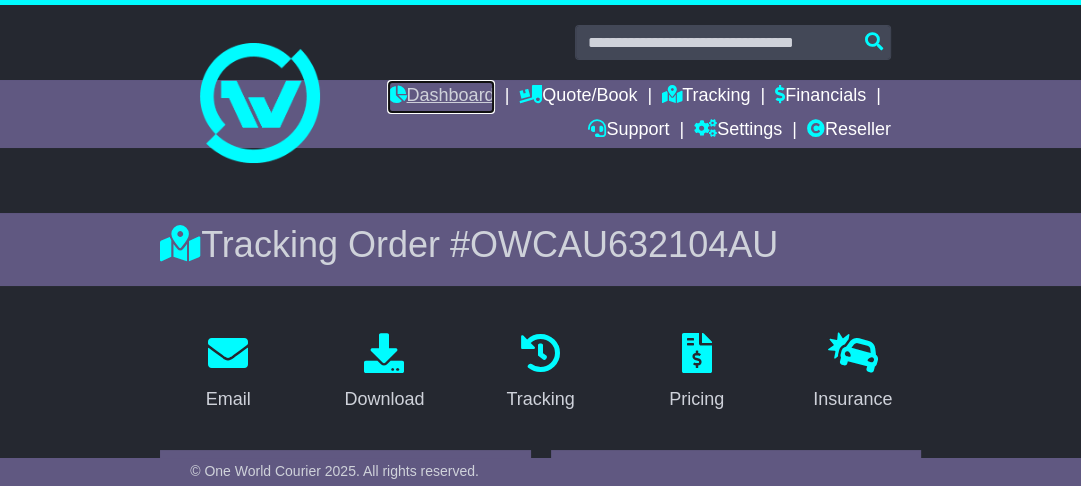 click on "Dashboard" at bounding box center [440, 97] 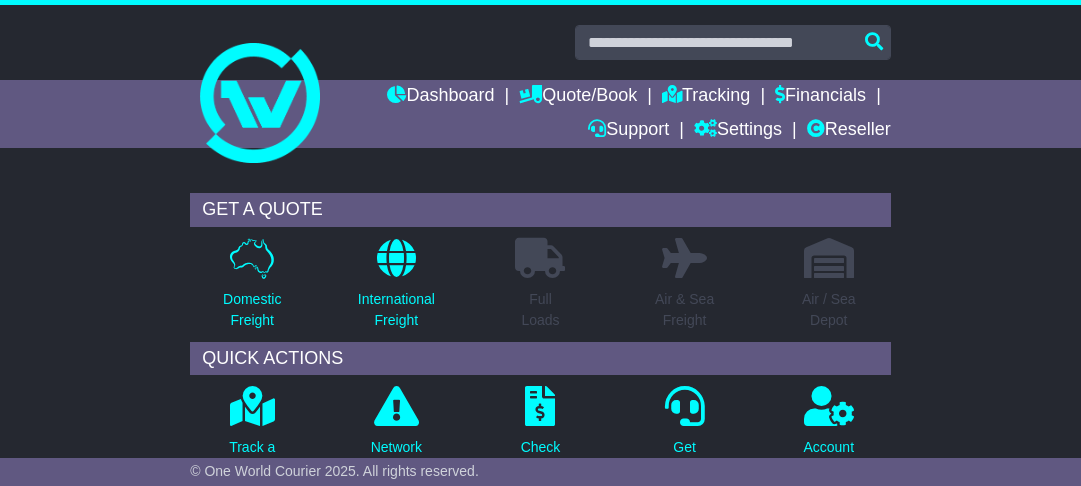 scroll, scrollTop: 400, scrollLeft: 0, axis: vertical 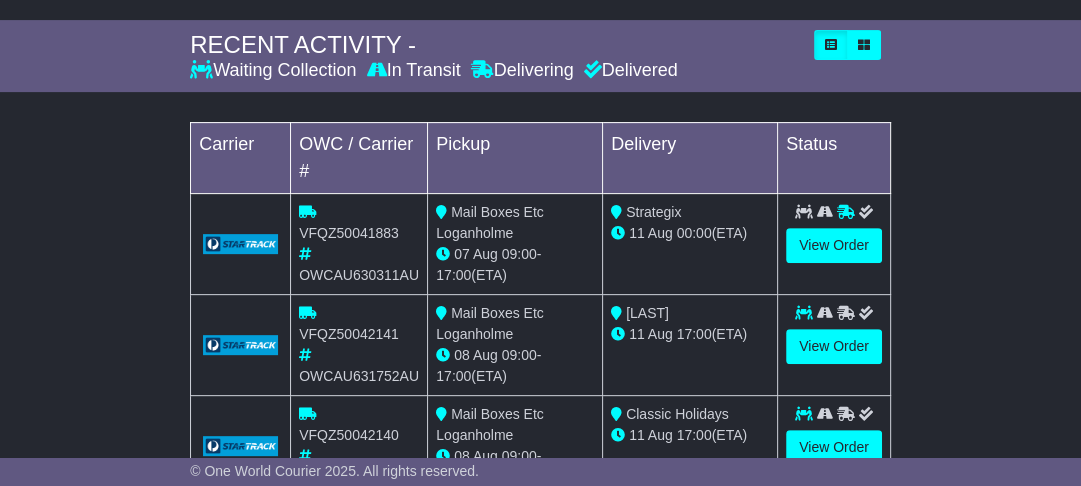 click on "Waiting Collection" at bounding box center [275, 71] 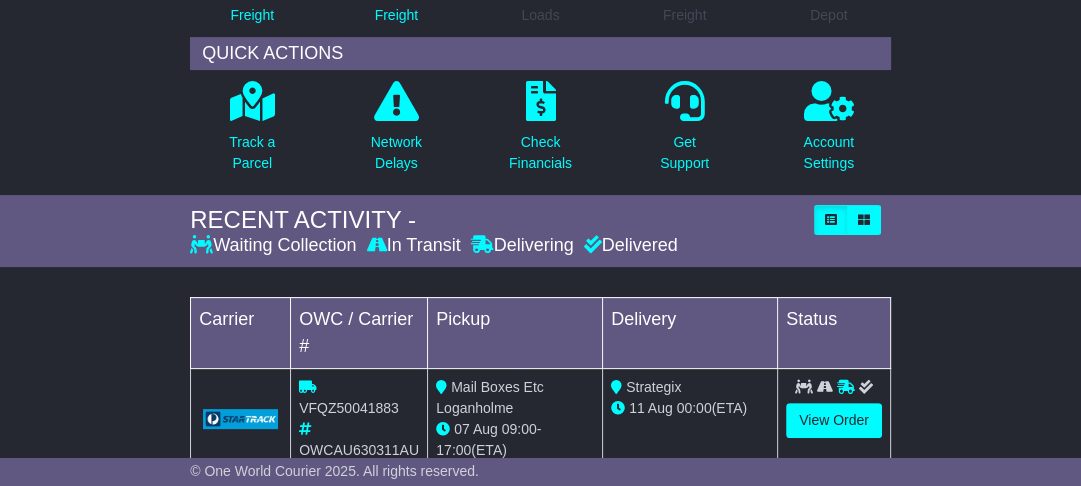 scroll, scrollTop: 218, scrollLeft: 0, axis: vertical 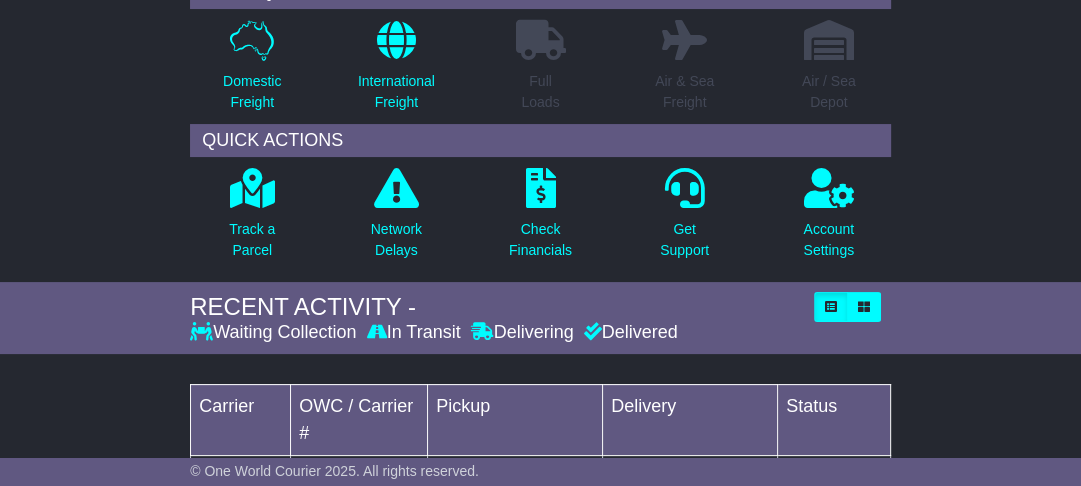 click at bounding box center (201, 331) 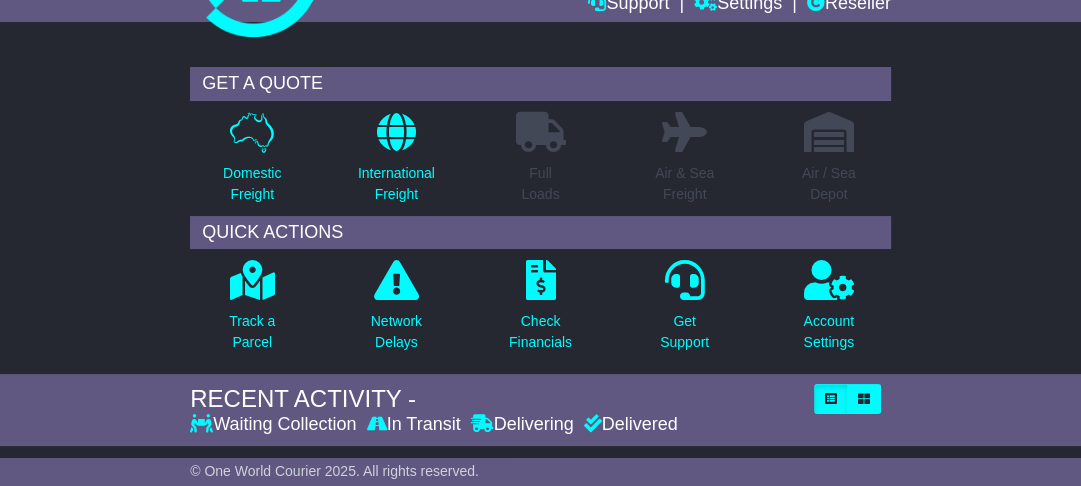 scroll, scrollTop: 0, scrollLeft: 0, axis: both 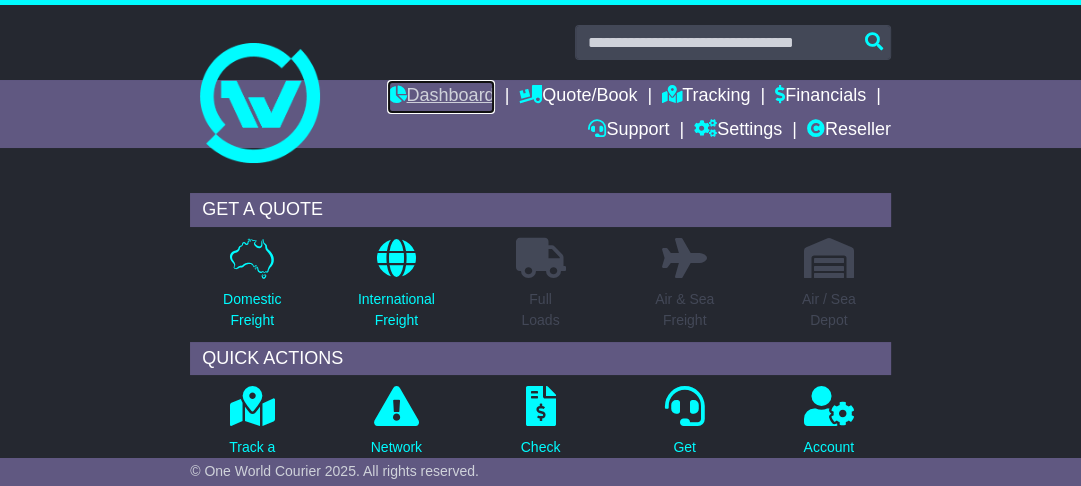 click on "Dashboard" at bounding box center (440, 97) 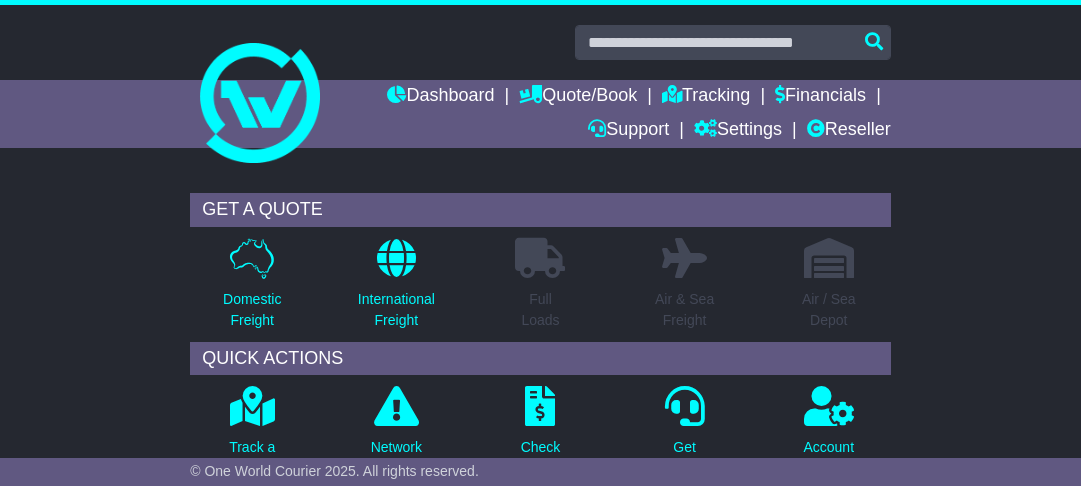 scroll, scrollTop: 160, scrollLeft: 0, axis: vertical 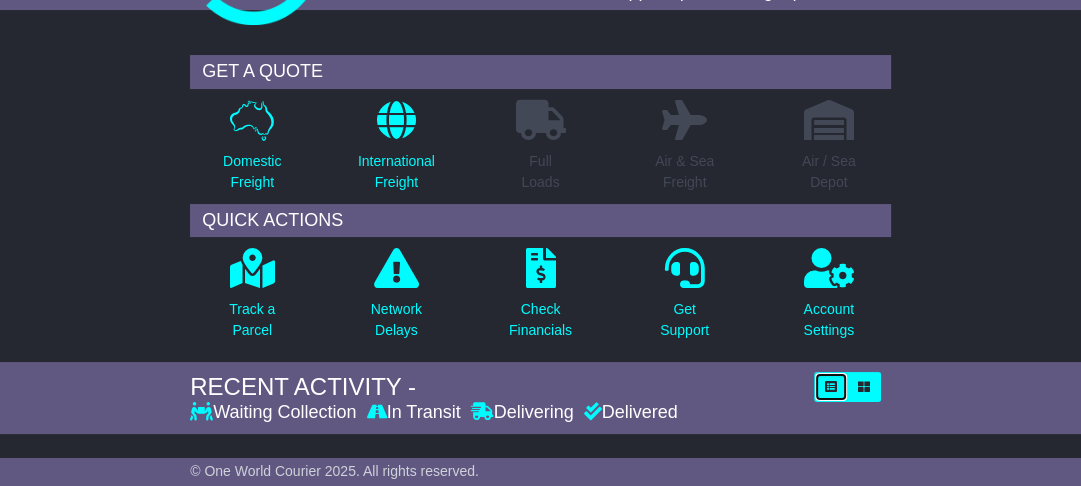 click at bounding box center [831, 387] 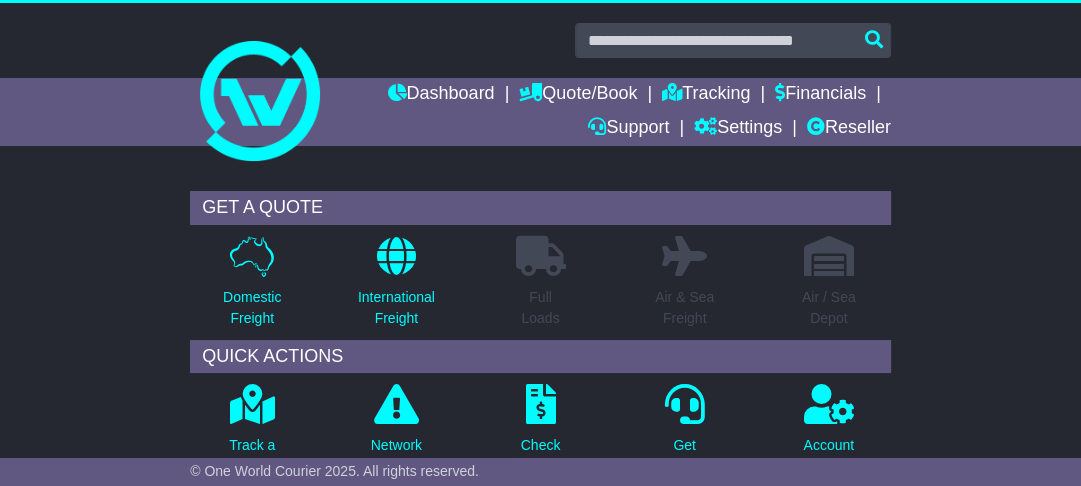 scroll, scrollTop: 0, scrollLeft: 0, axis: both 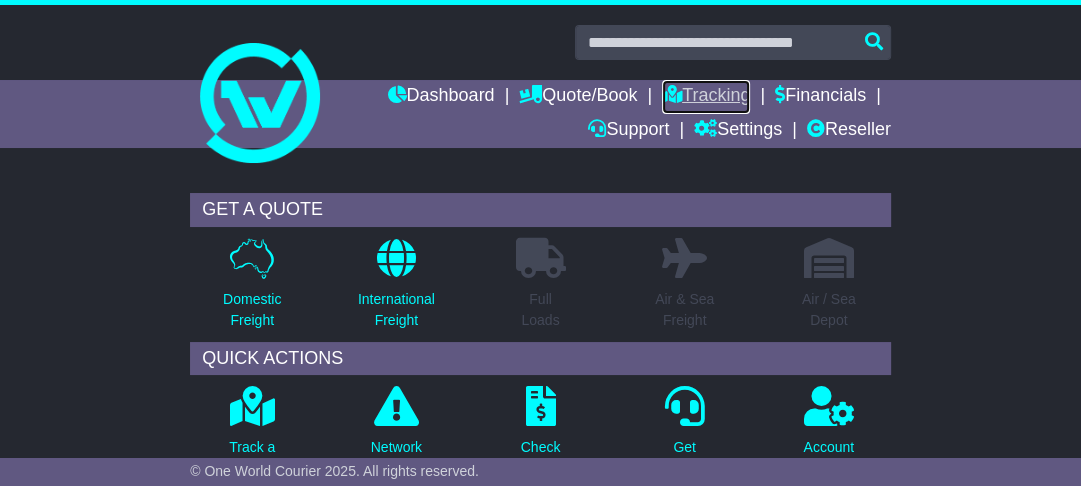 click on "Tracking" at bounding box center (706, 97) 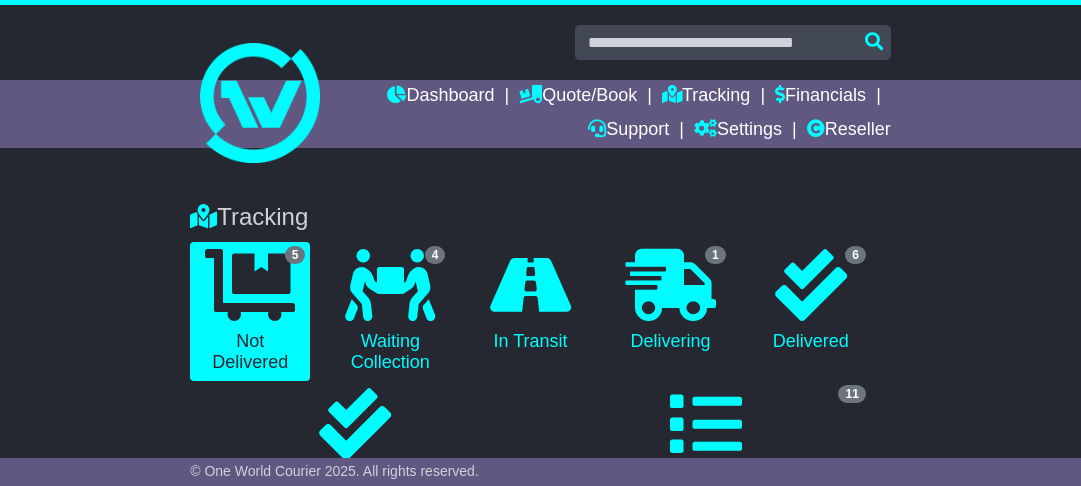 scroll, scrollTop: 0, scrollLeft: 0, axis: both 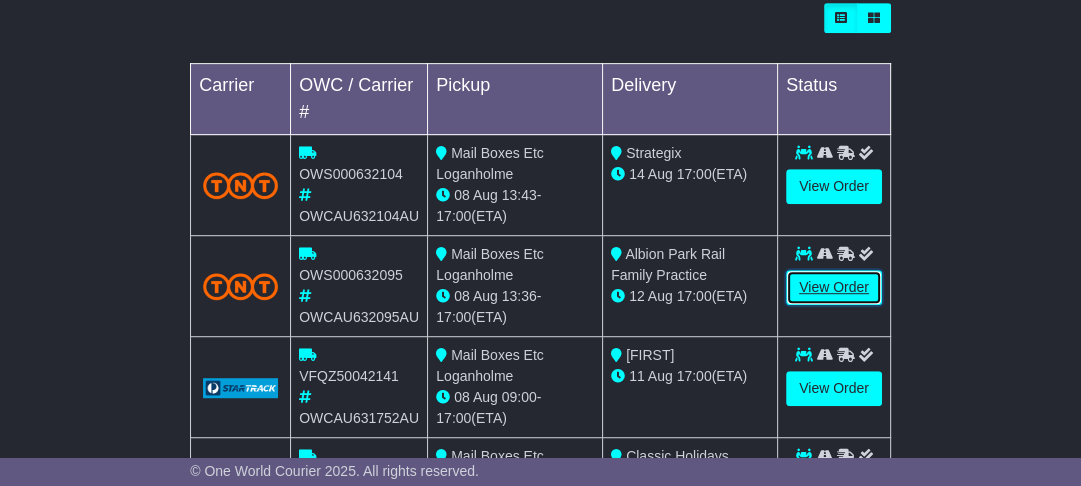 click on "View Order" at bounding box center [834, 287] 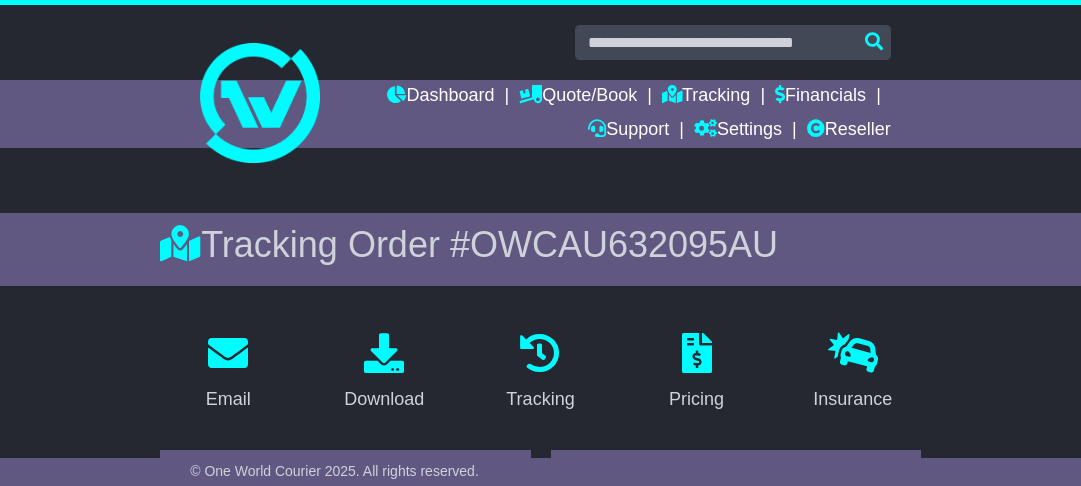 scroll, scrollTop: 400, scrollLeft: 0, axis: vertical 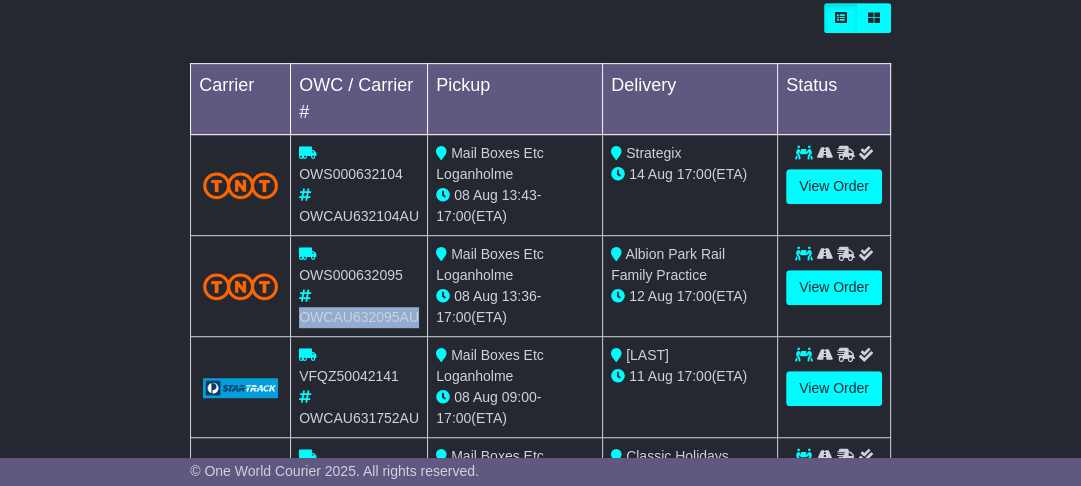 drag, startPoint x: 301, startPoint y: 312, endPoint x: 390, endPoint y: 318, distance: 89.20202 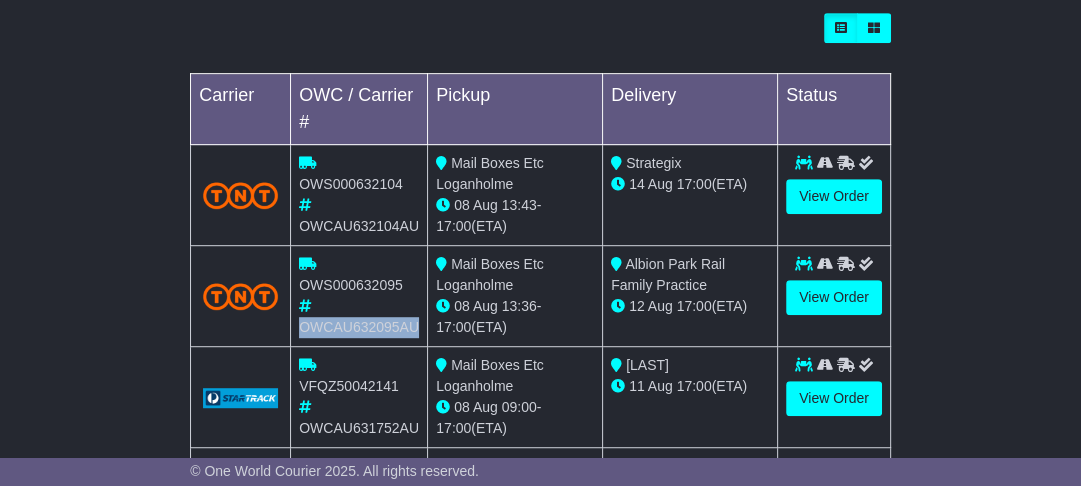 scroll, scrollTop: 800, scrollLeft: 0, axis: vertical 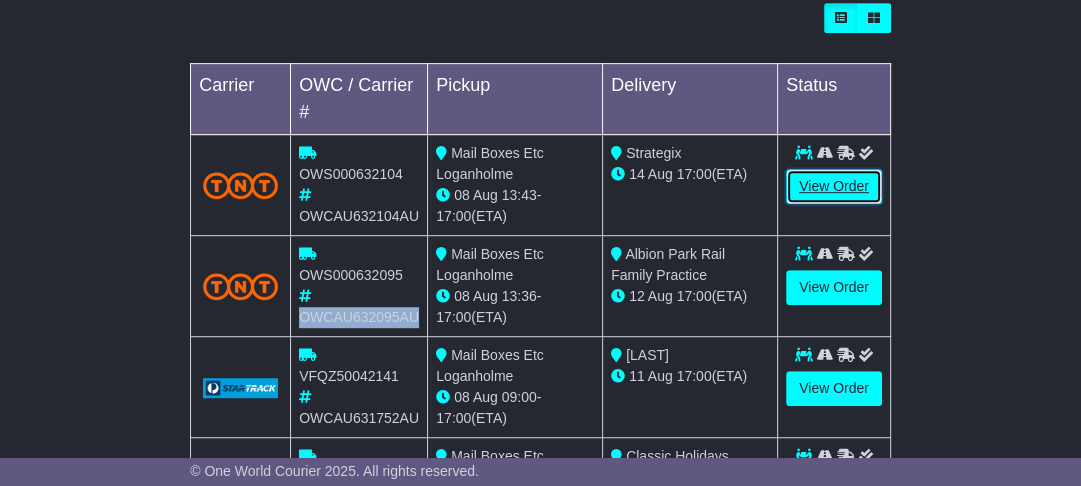 click on "View Order" at bounding box center [834, 186] 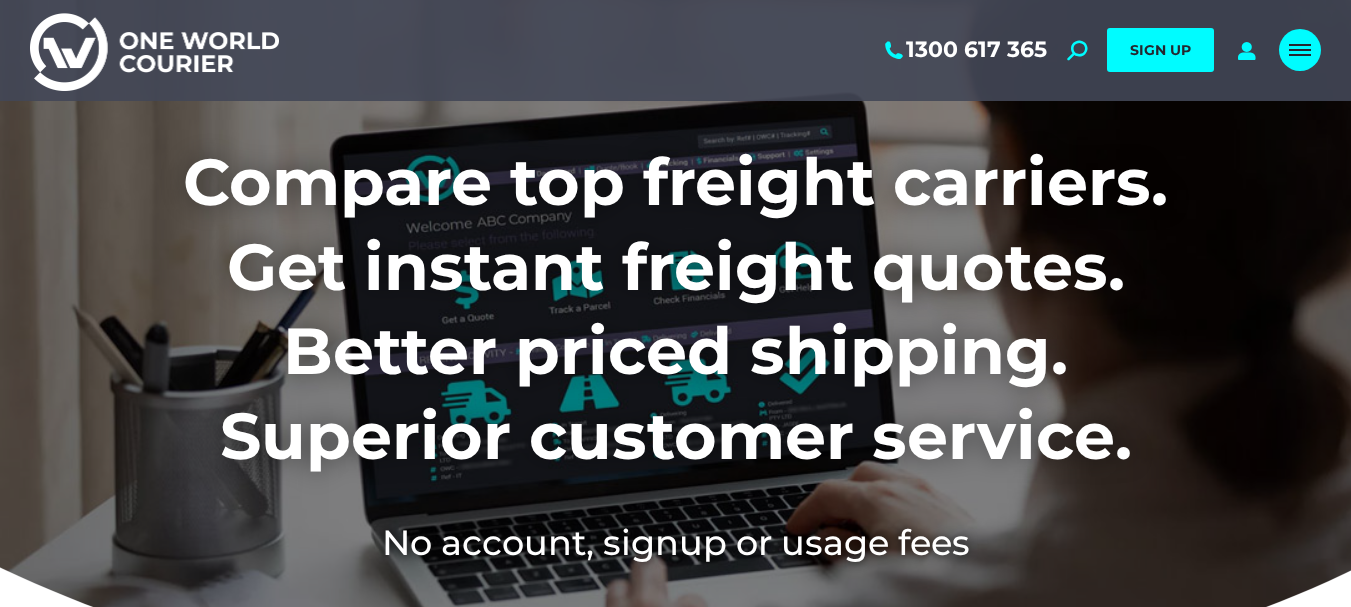 scroll, scrollTop: 0, scrollLeft: 0, axis: both 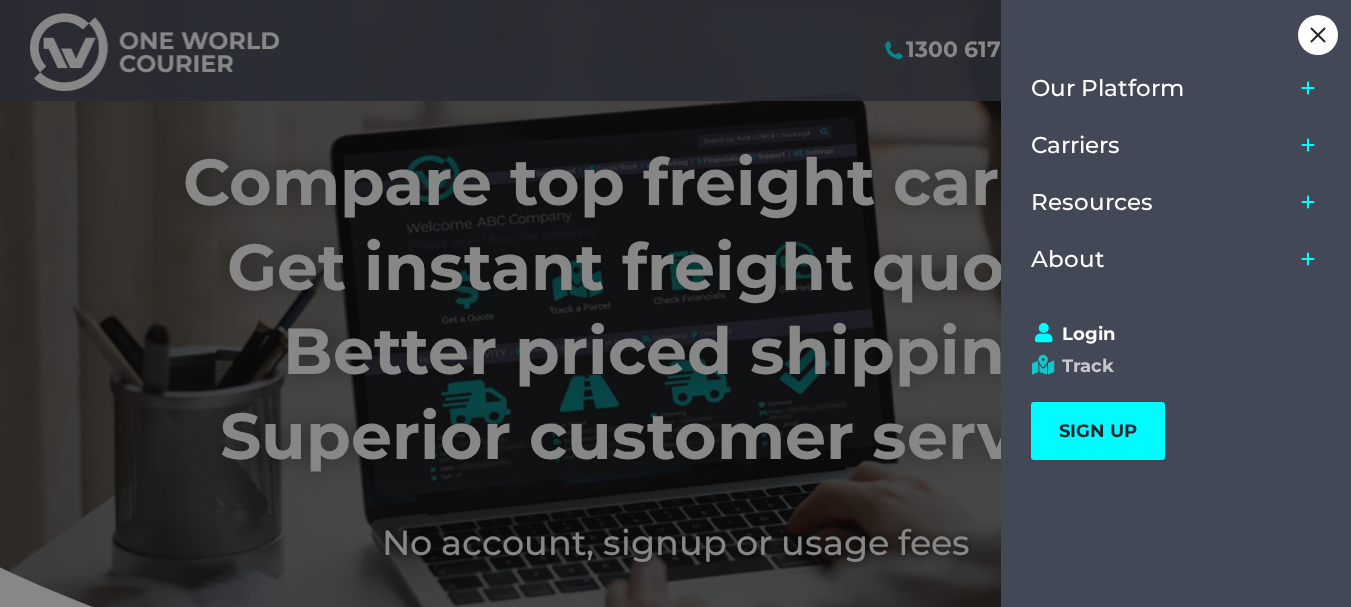 click on "Track" at bounding box center [1167, 366] 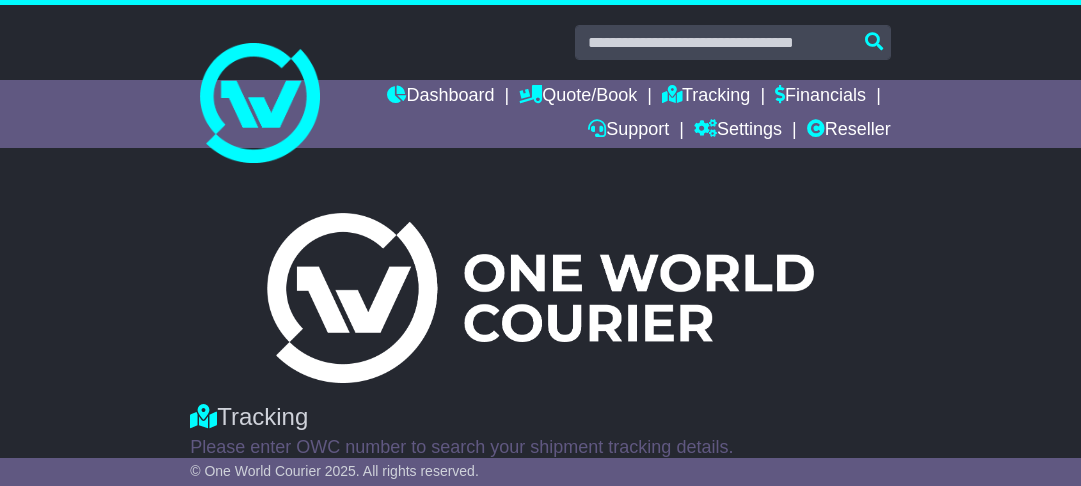 scroll, scrollTop: 0, scrollLeft: 0, axis: both 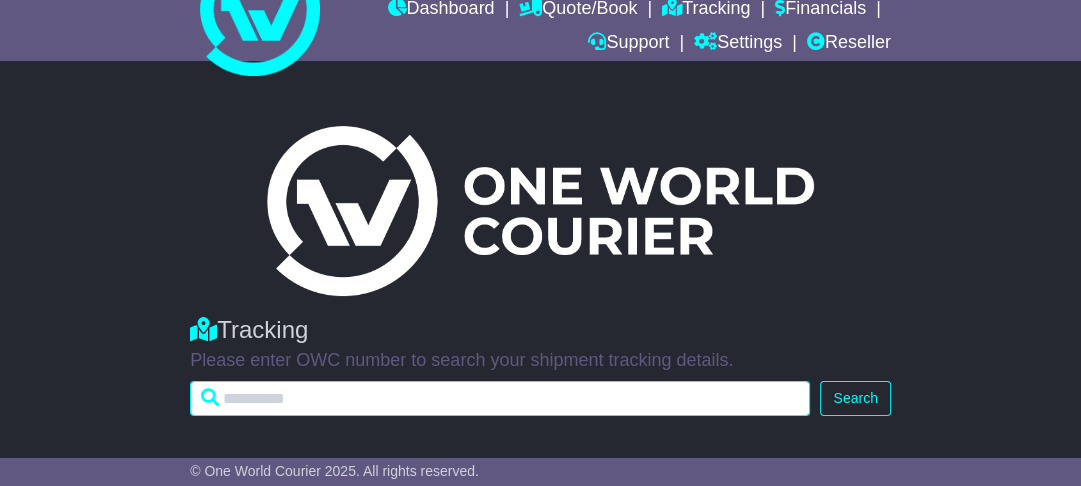 click at bounding box center (500, 398) 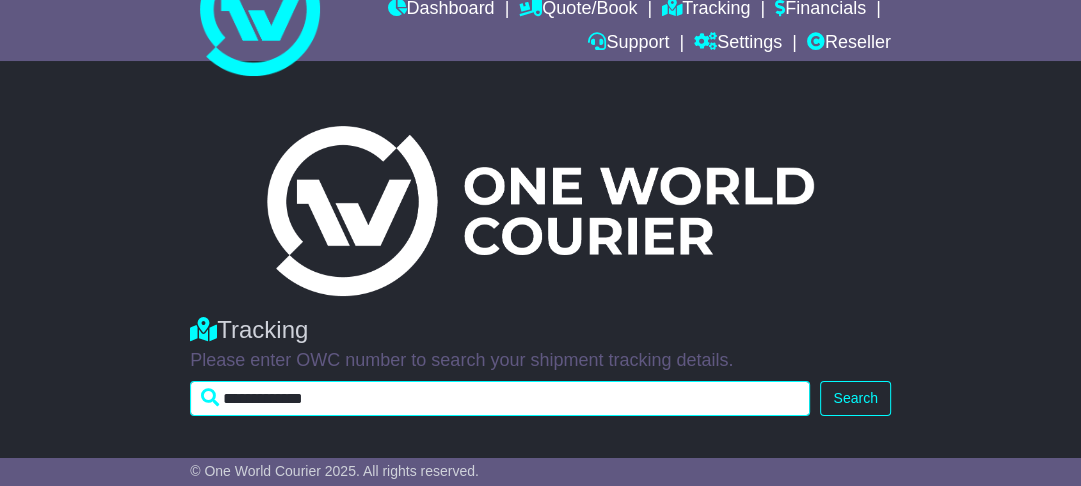 type on "**********" 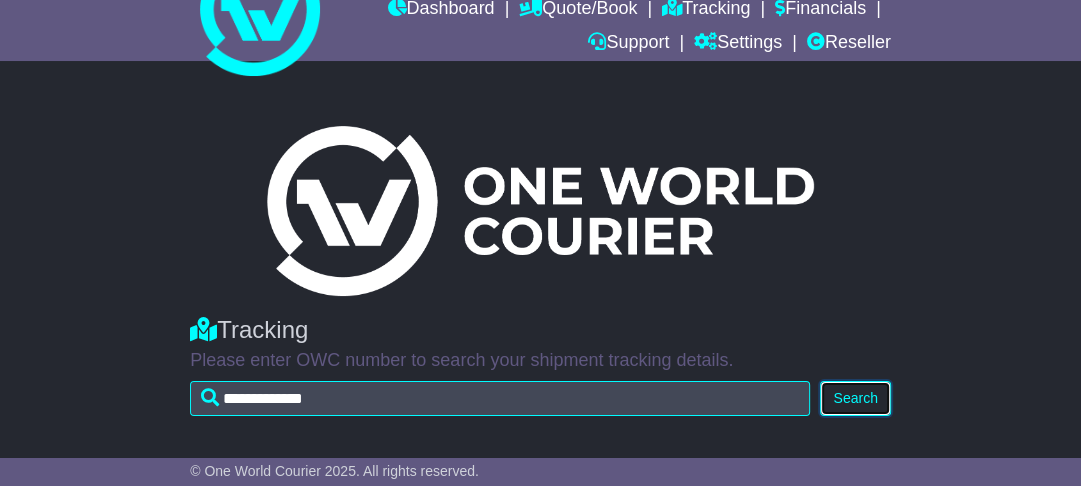 click on "Search" at bounding box center [855, 398] 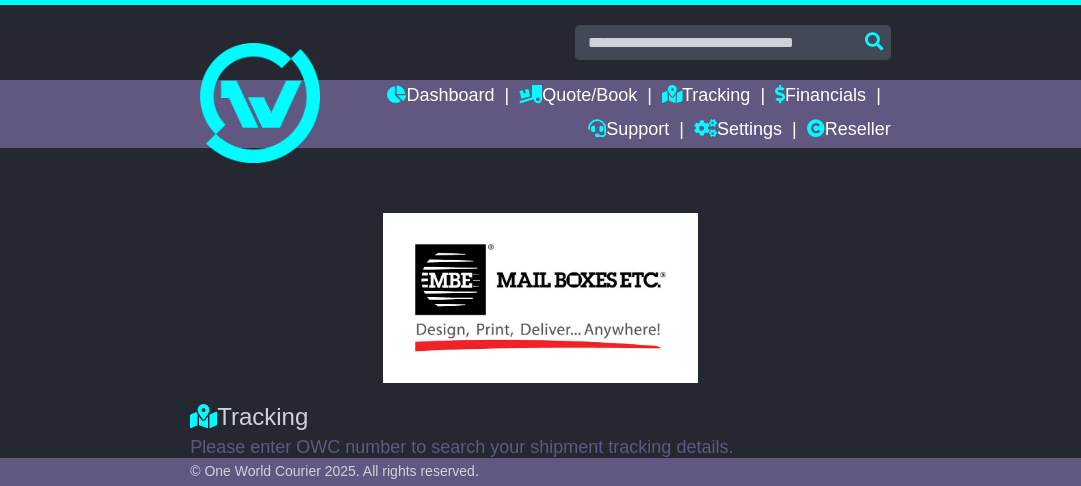 scroll, scrollTop: 208, scrollLeft: 0, axis: vertical 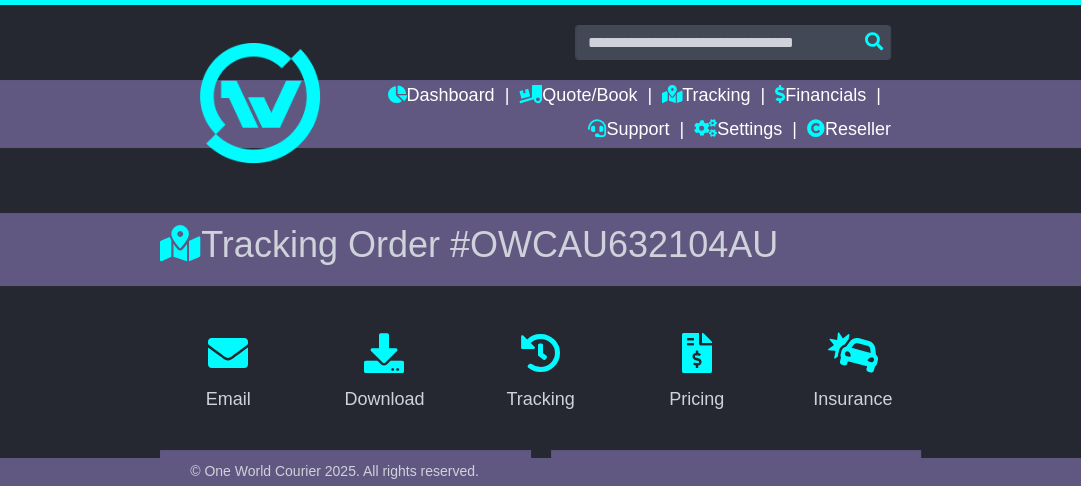 click on "Tracking Order # OWCAU632104AU" at bounding box center (540, 244) 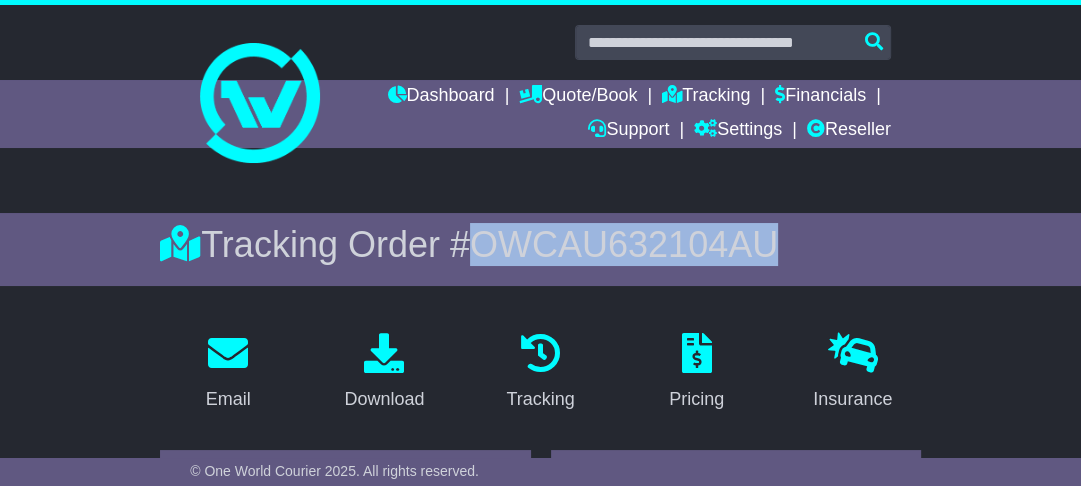 drag, startPoint x: 479, startPoint y: 250, endPoint x: 779, endPoint y: 258, distance: 300.10666 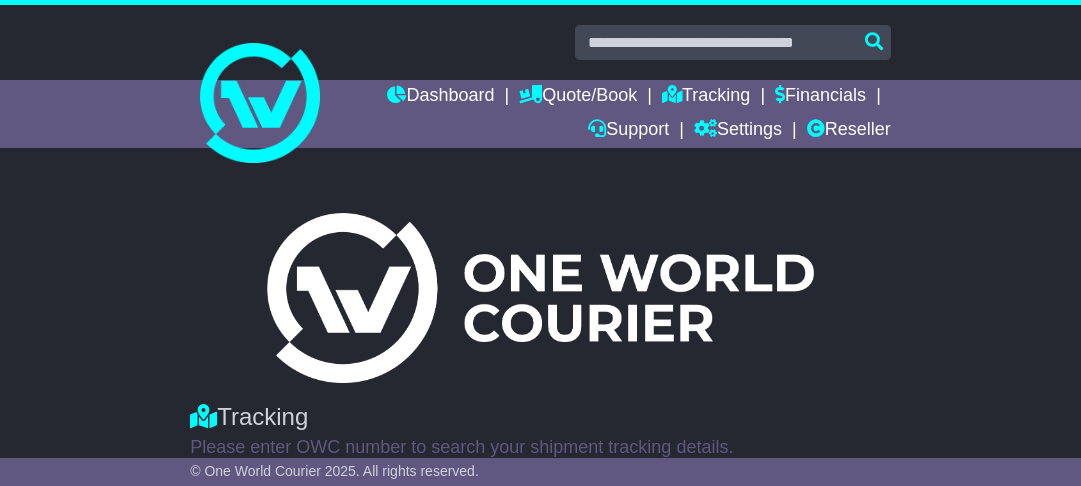 scroll, scrollTop: 88, scrollLeft: 0, axis: vertical 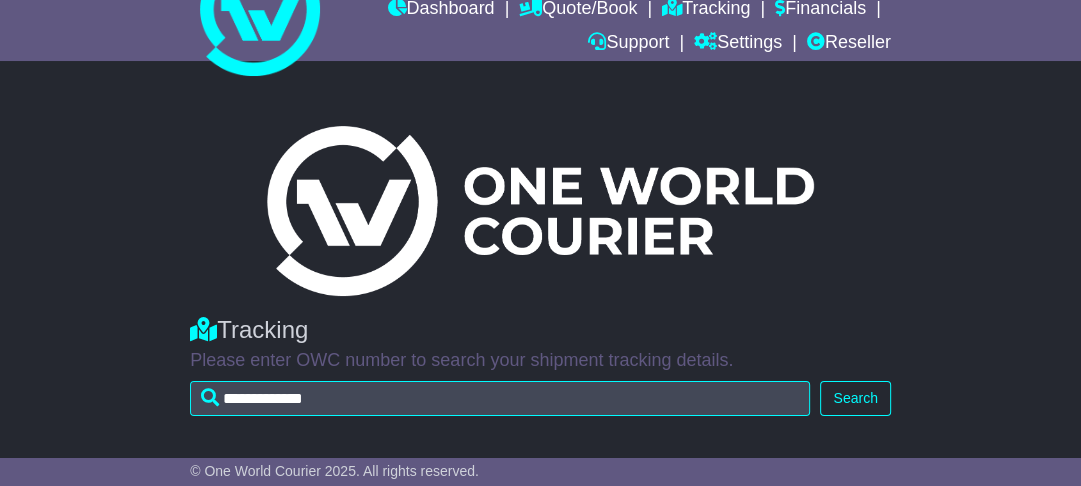 click at bounding box center [540, 436] 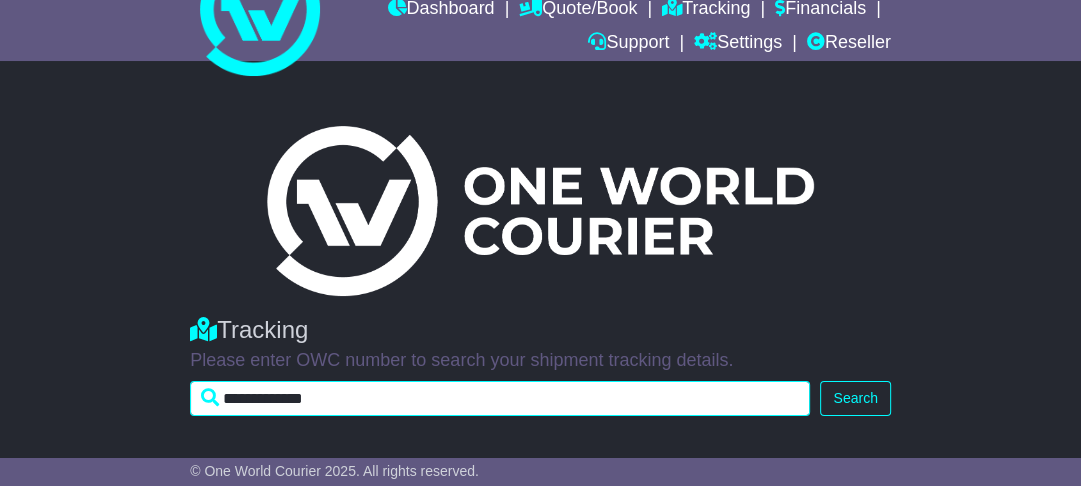 drag, startPoint x: 369, startPoint y: 401, endPoint x: 200, endPoint y: 405, distance: 169.04733 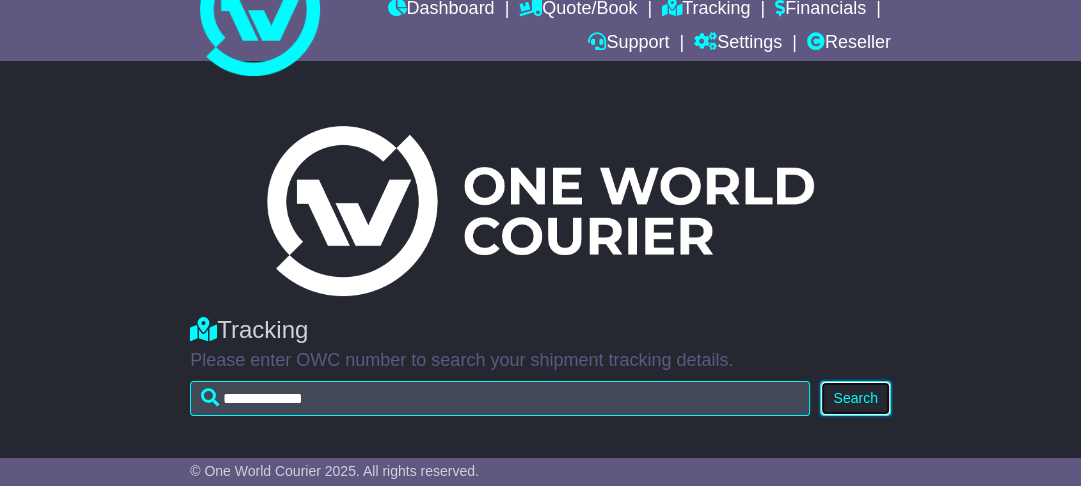 click on "Search" at bounding box center (855, 398) 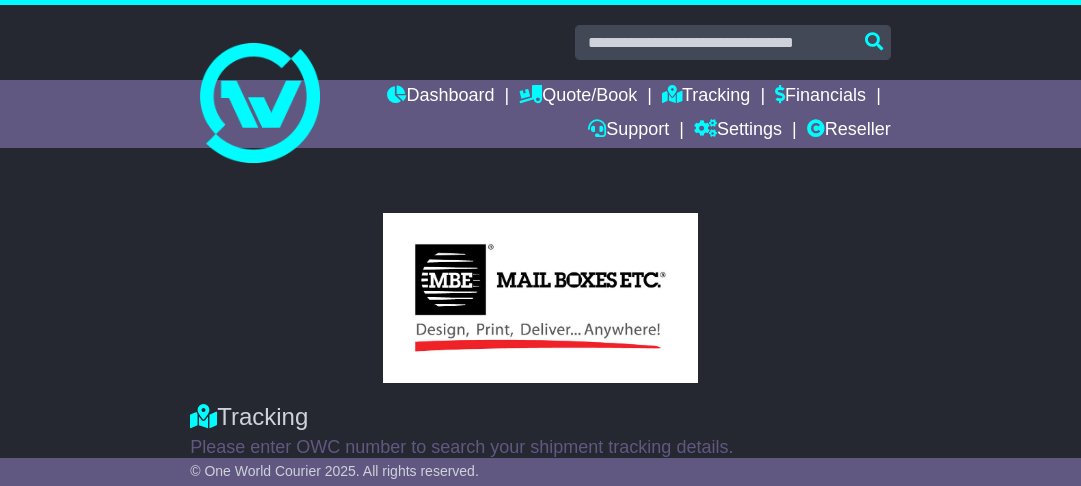 scroll, scrollTop: 210, scrollLeft: 0, axis: vertical 